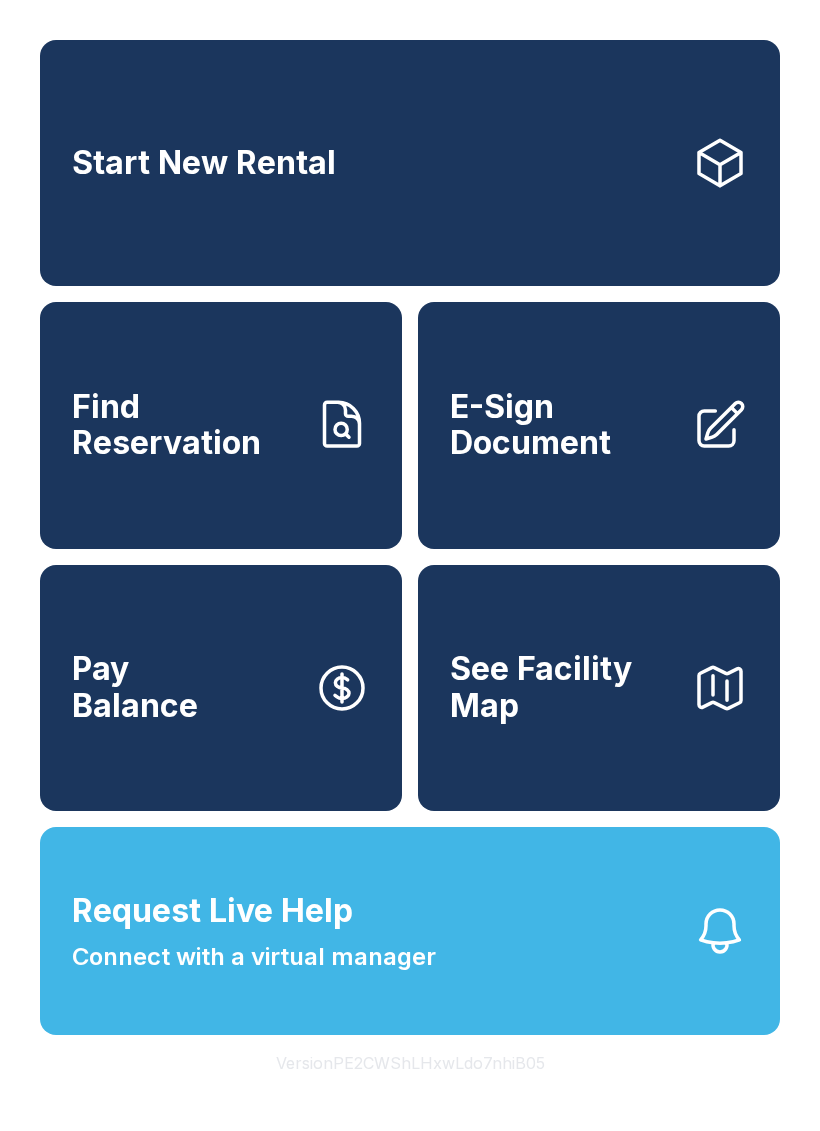 scroll, scrollTop: 0, scrollLeft: 0, axis: both 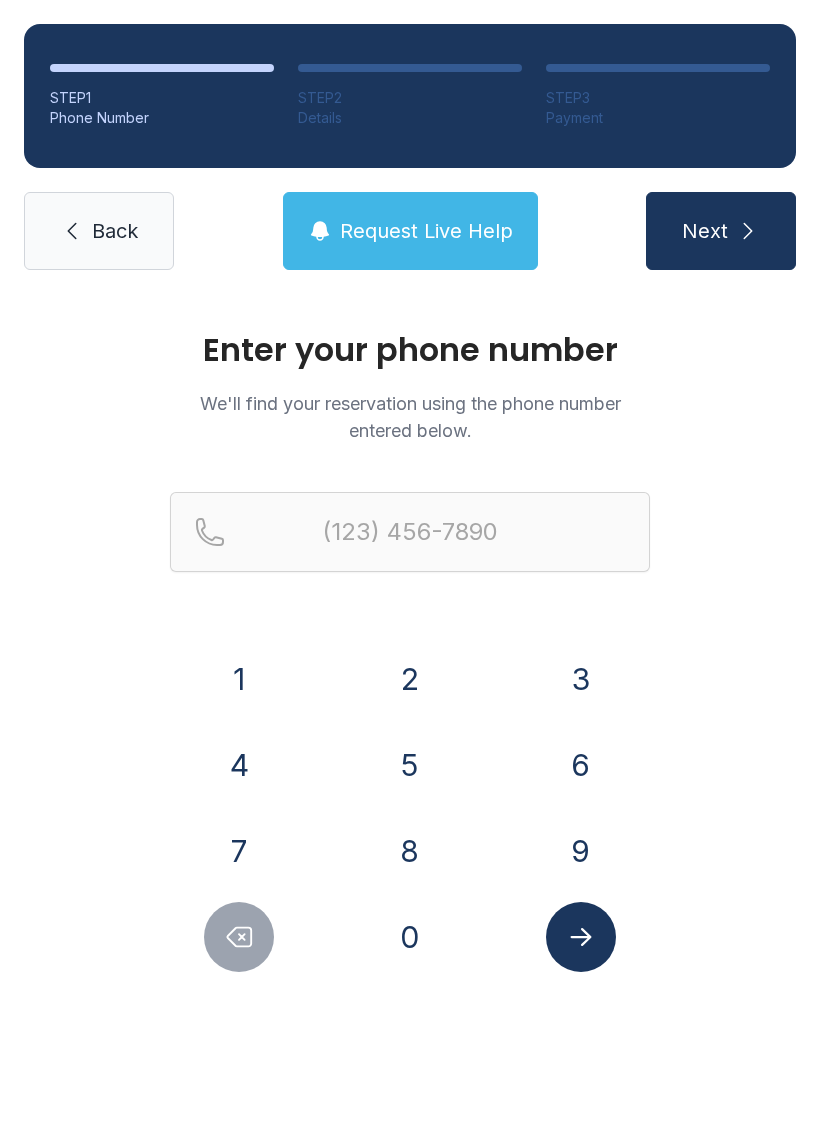 click on "9" at bounding box center [581, 851] 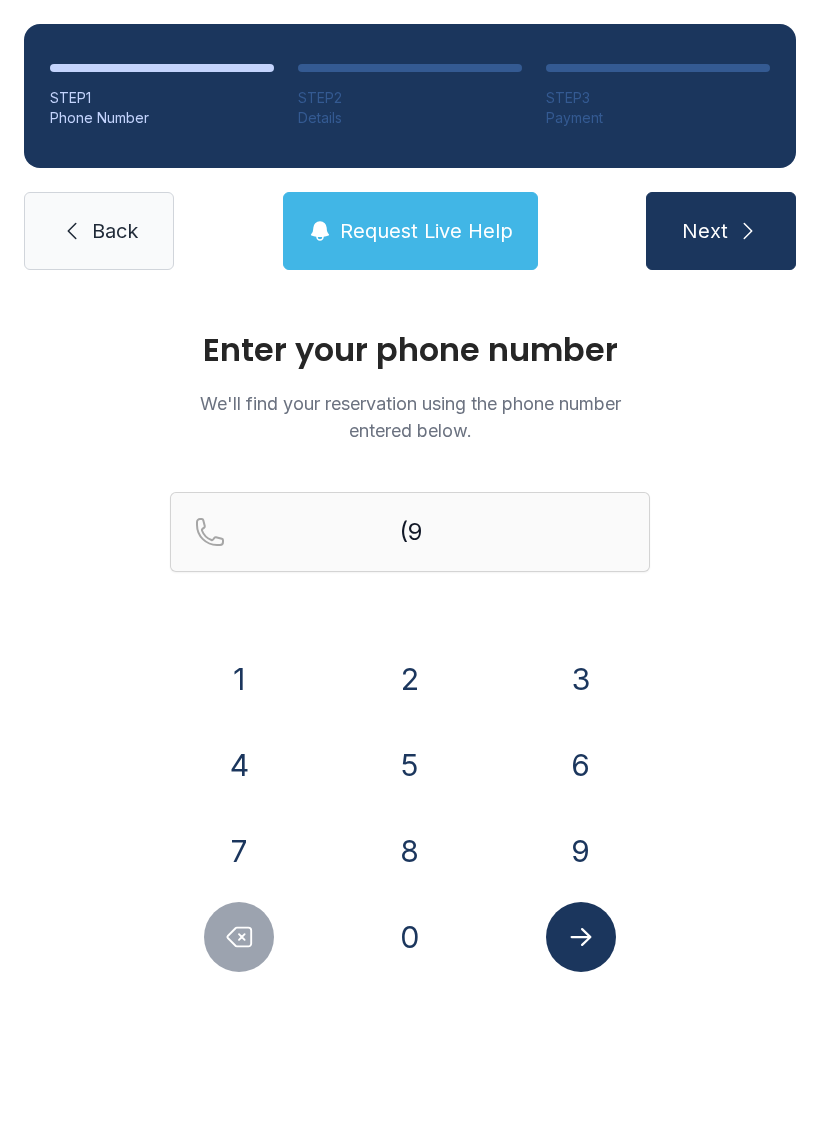 click on "0" at bounding box center (410, 937) 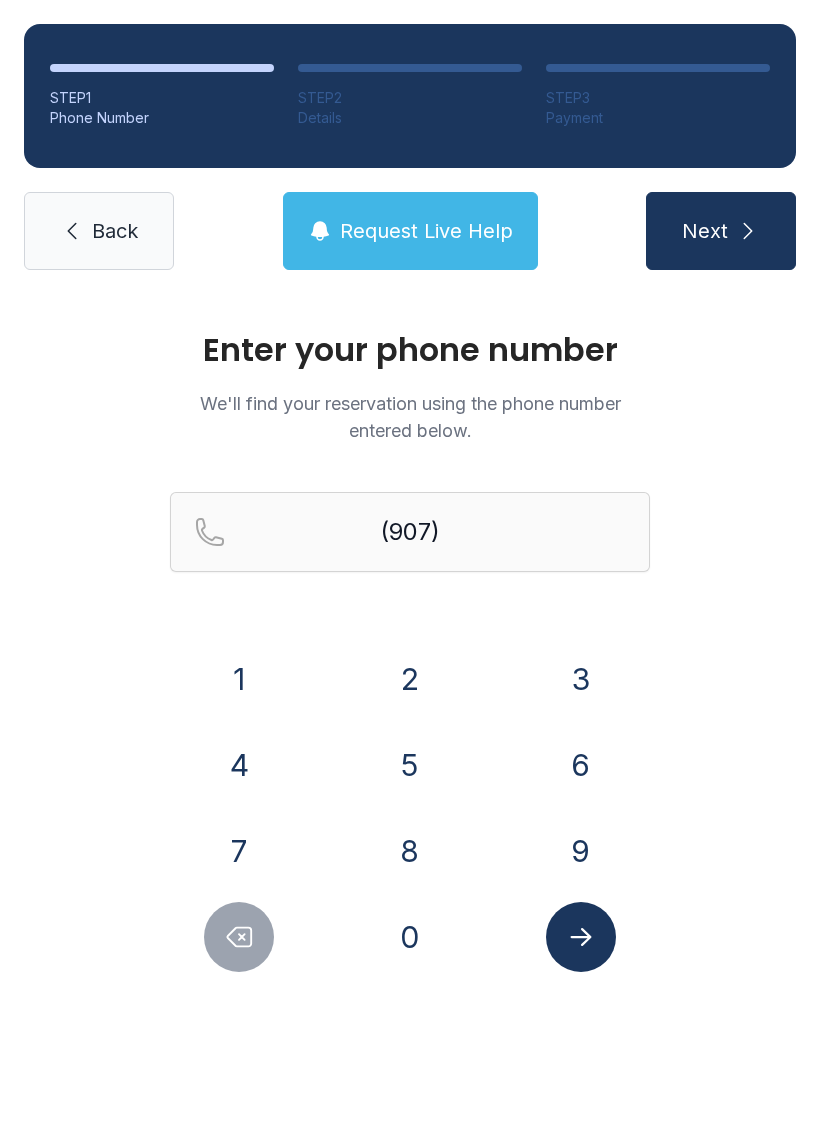 click on "7" at bounding box center (239, 851) 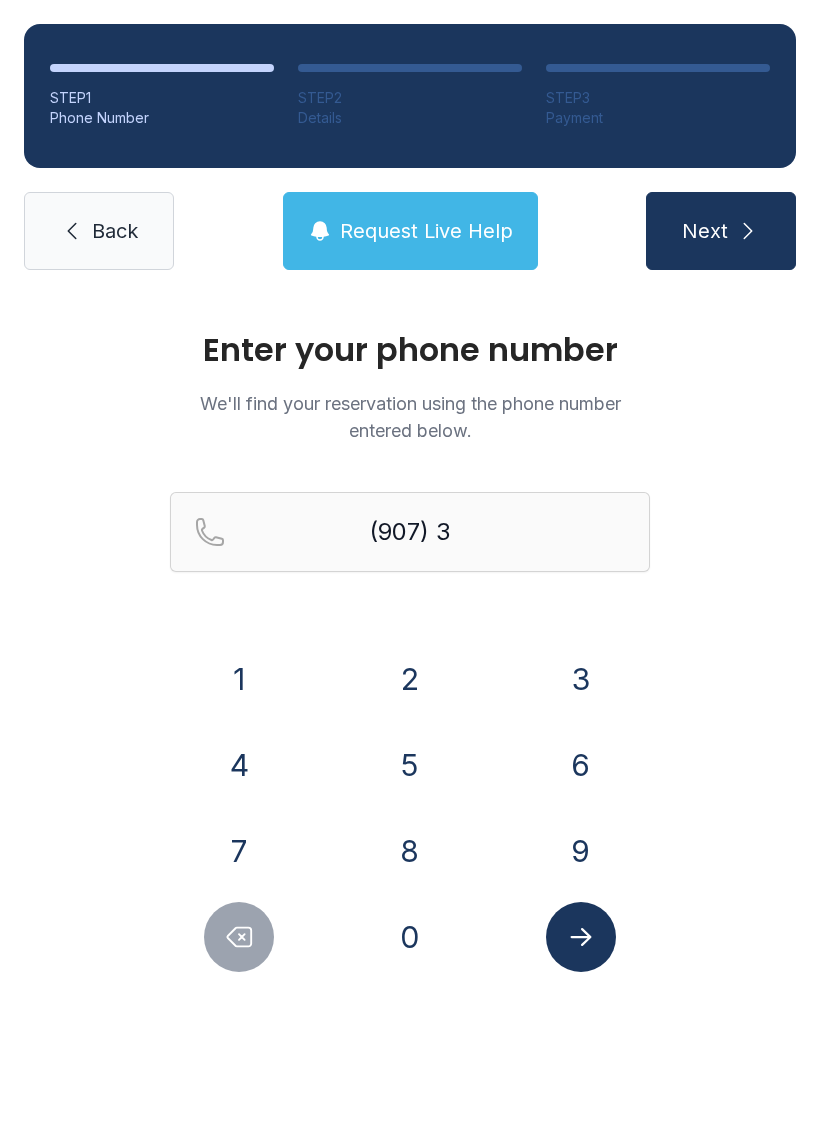click on "7" at bounding box center (239, 851) 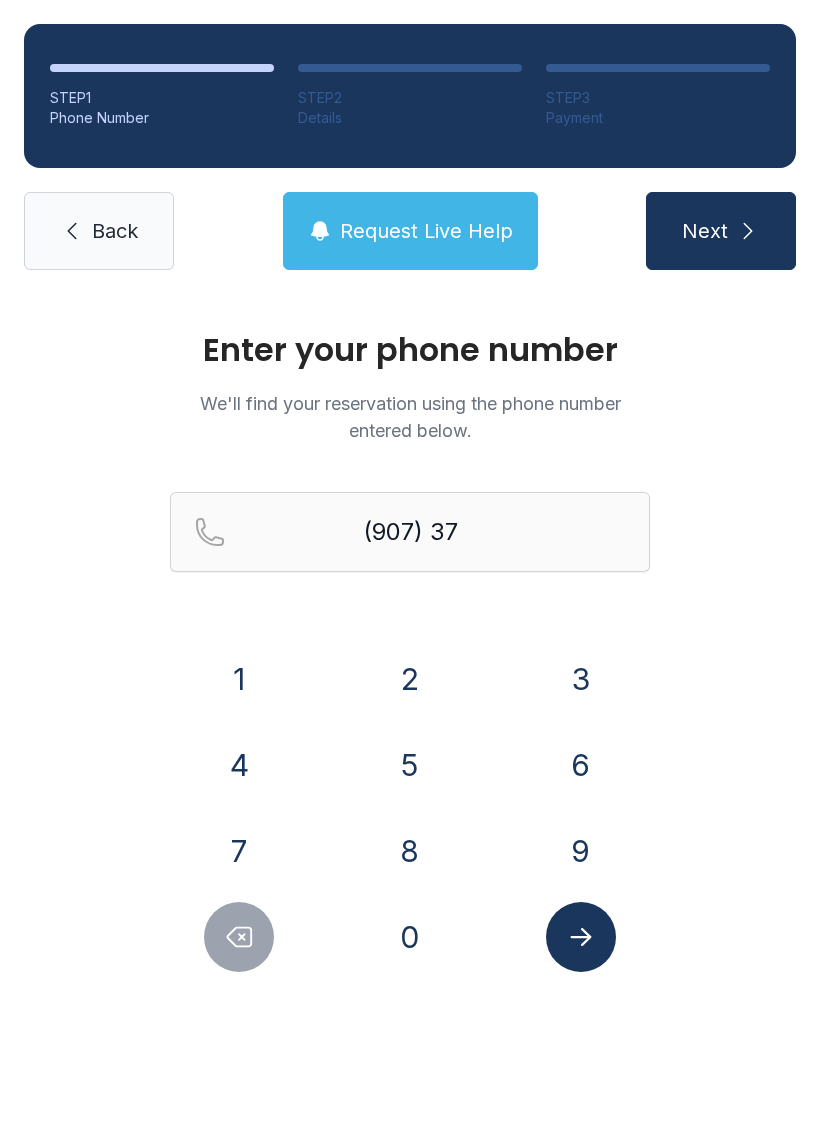 click on "(907) 3 7 1 2 3 4 5 6 7 8 9 0" at bounding box center [410, 732] 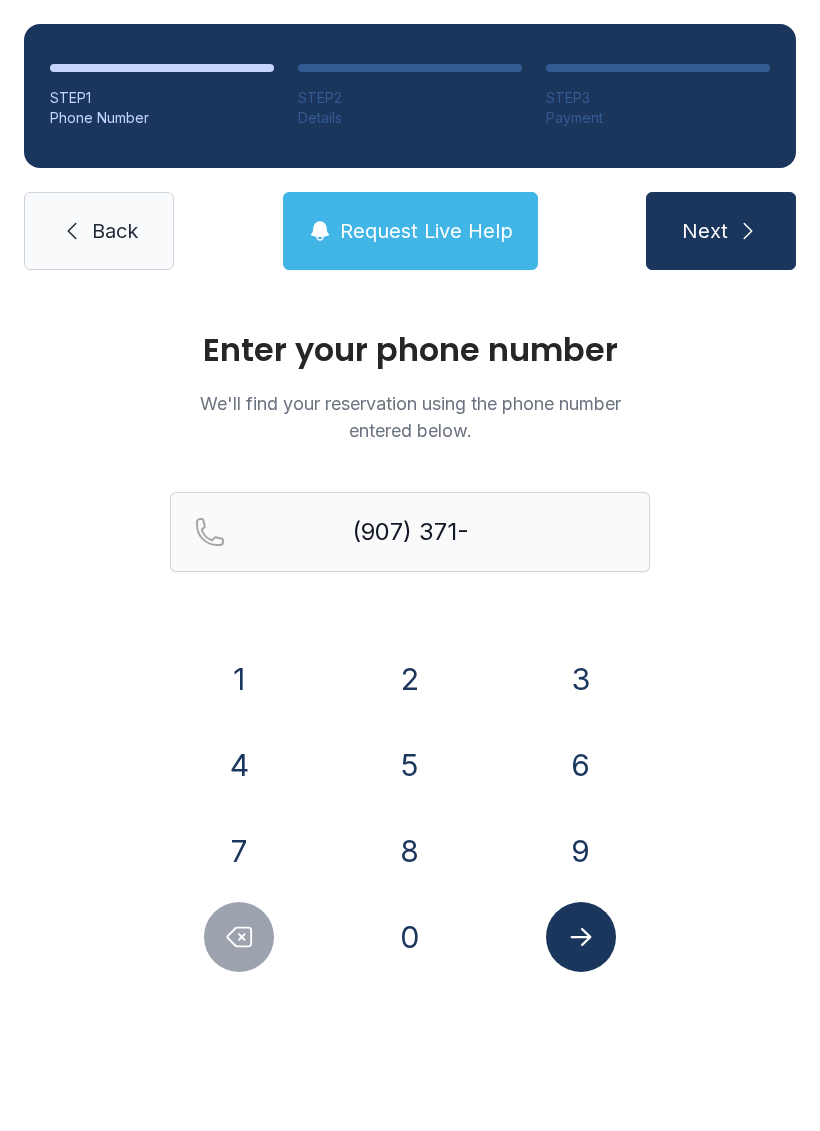click on "9" at bounding box center [581, 851] 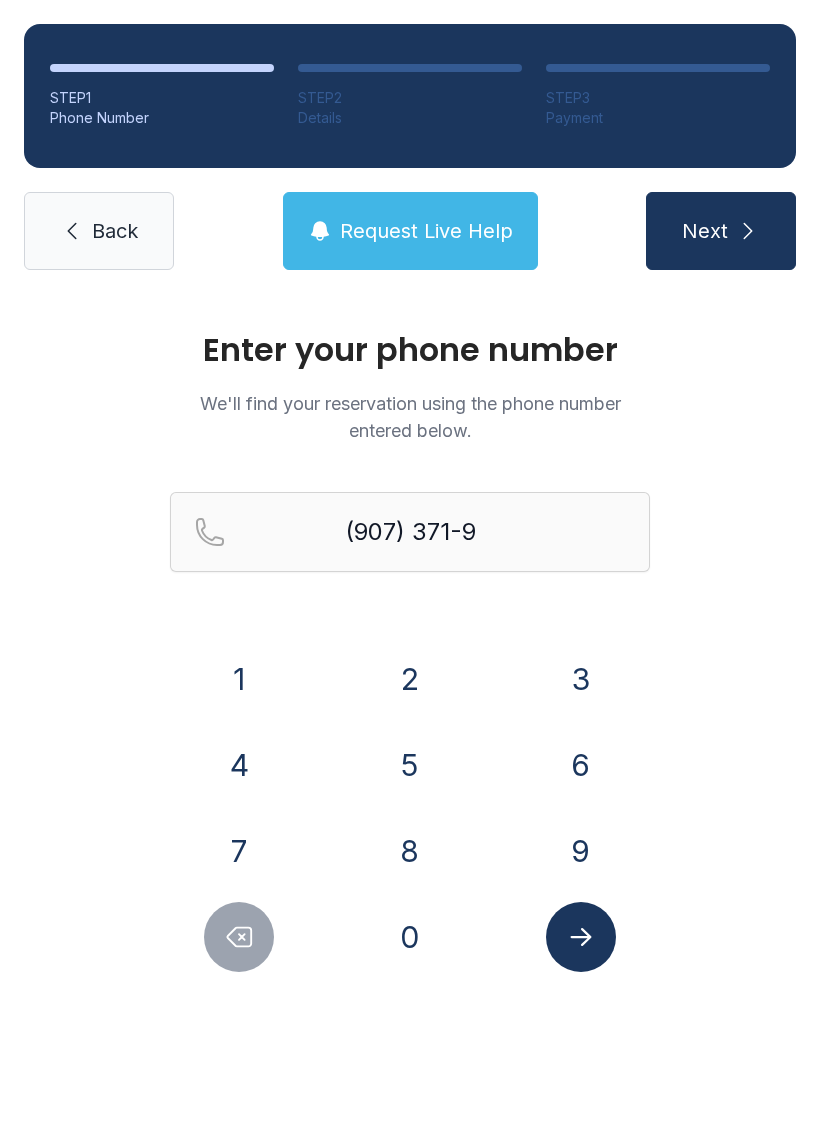 click on "1" at bounding box center (239, 679) 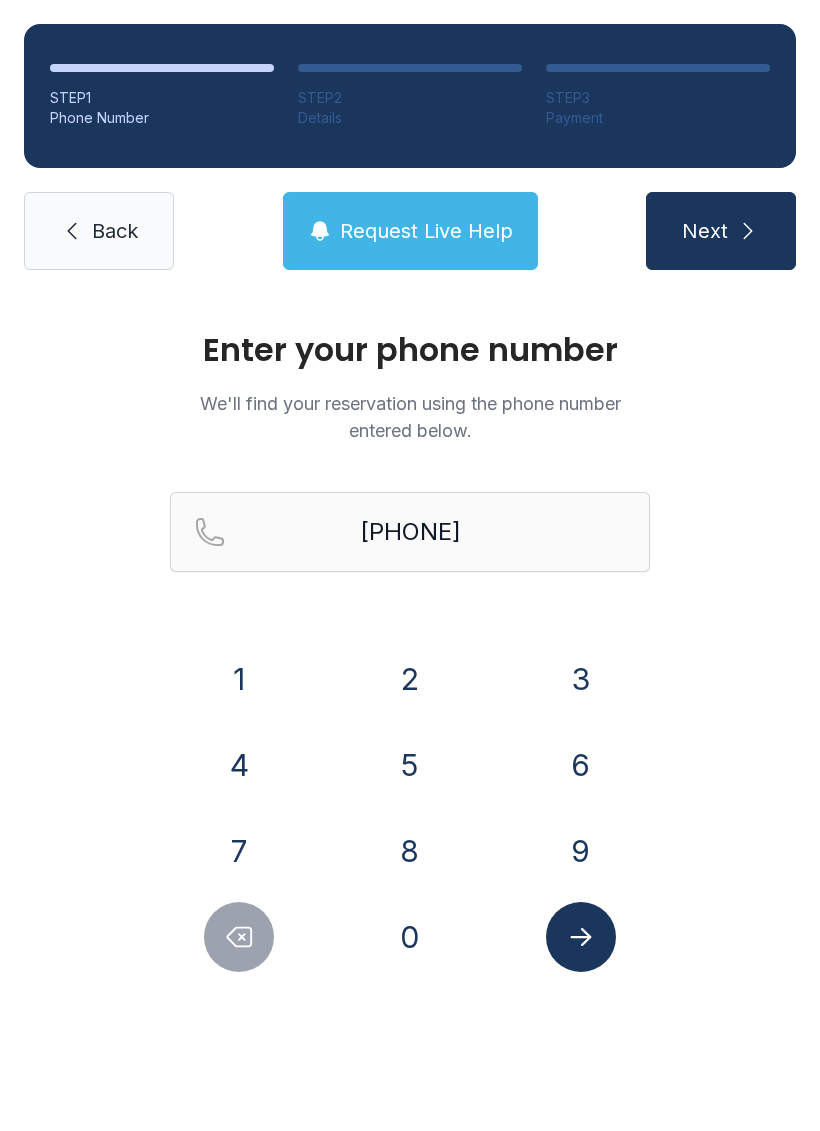click on "3" at bounding box center [581, 679] 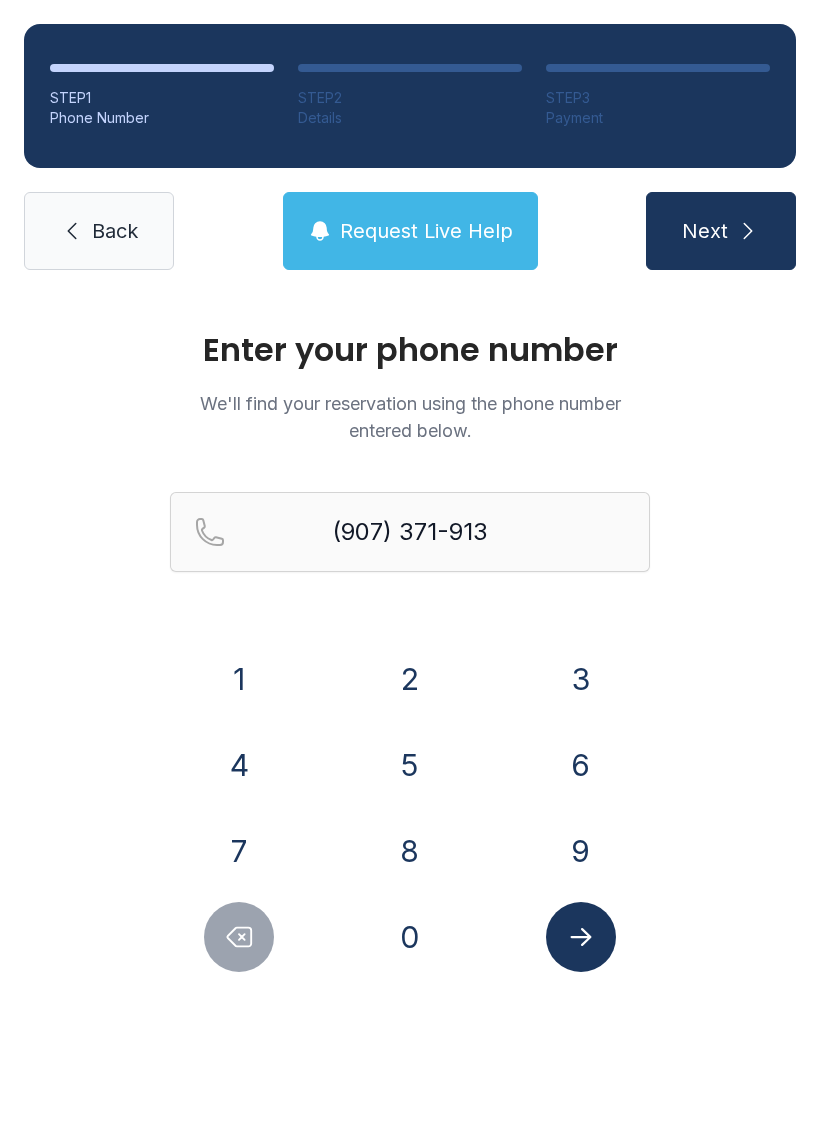 click on "6" at bounding box center (581, 765) 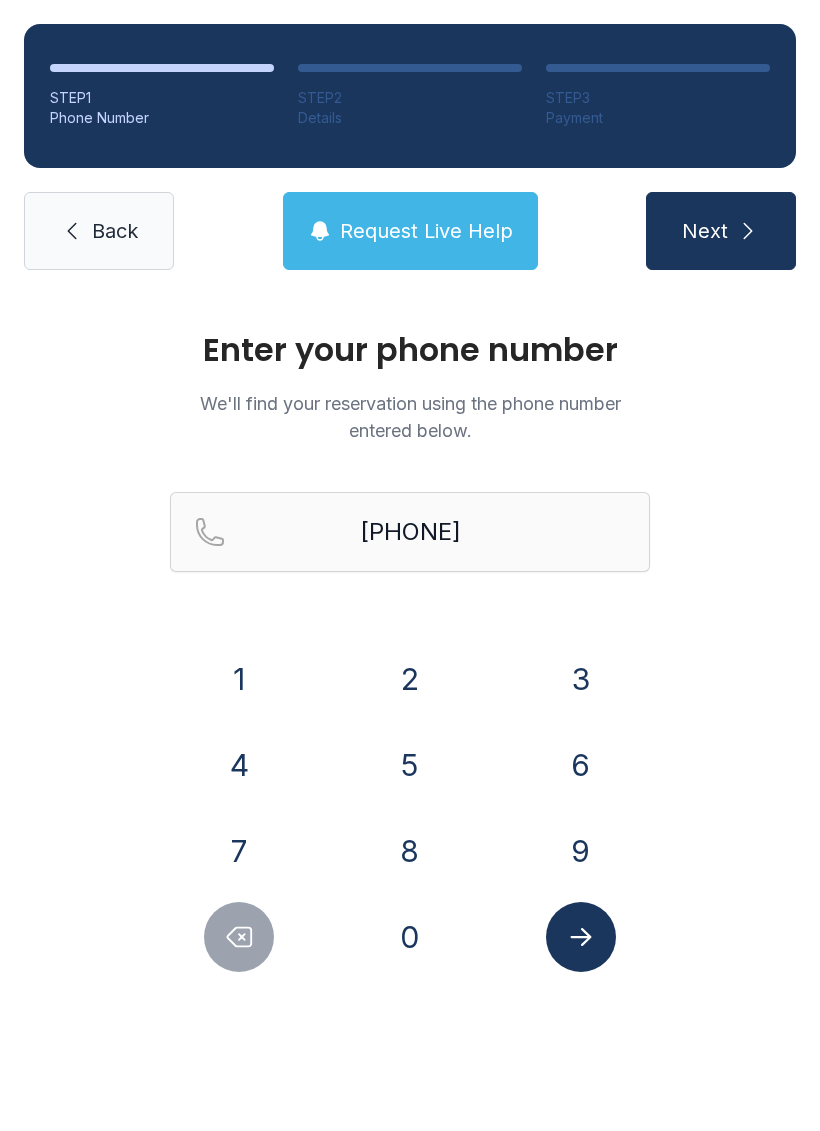 click 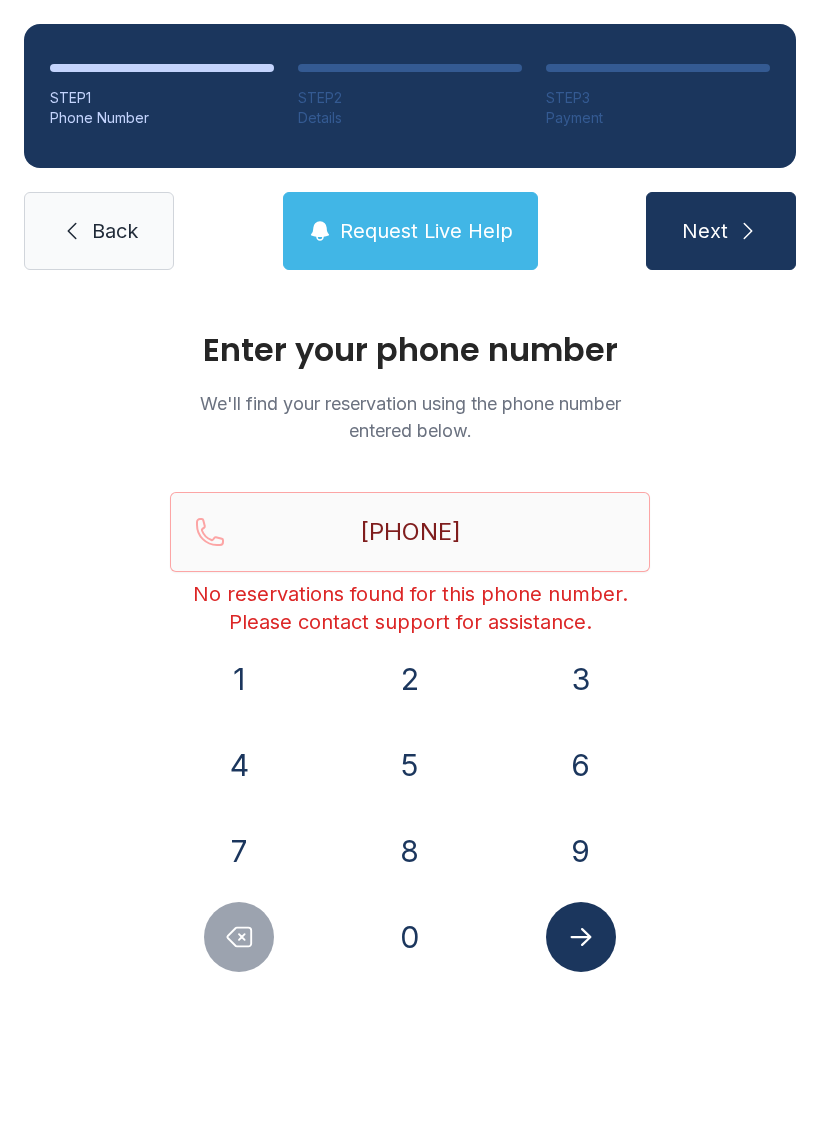 click 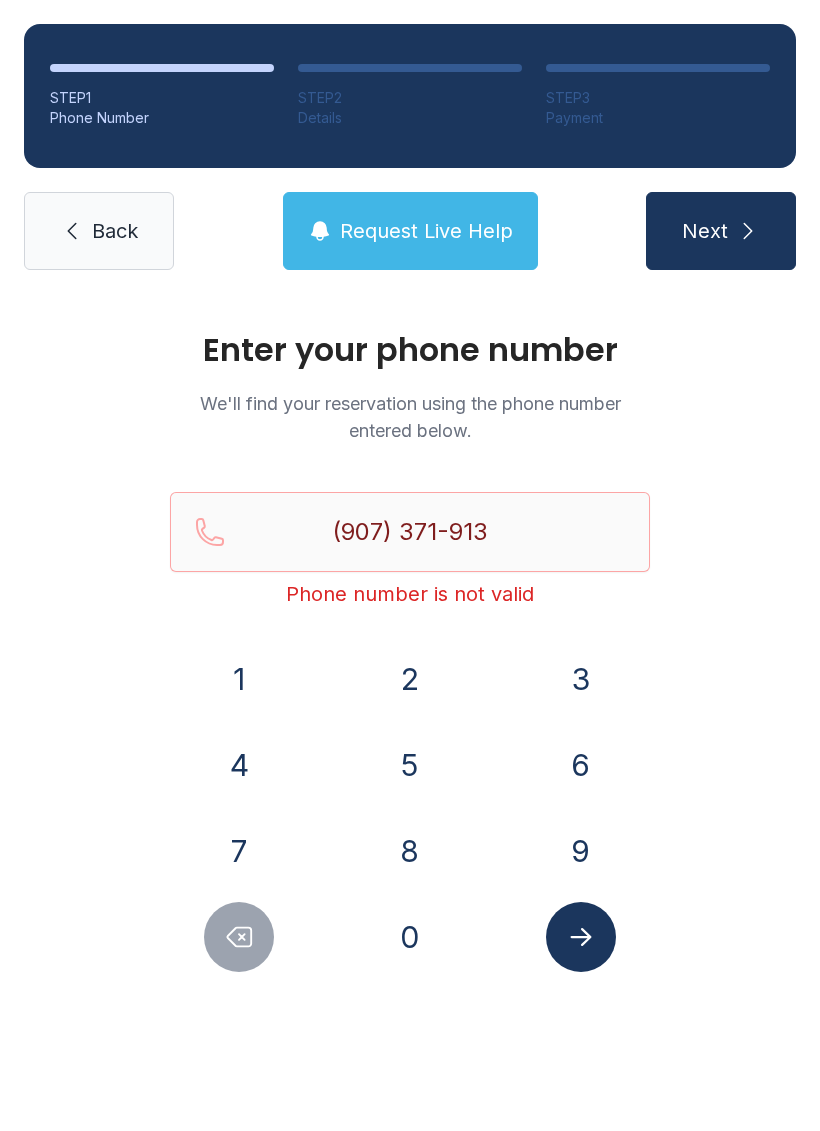 click 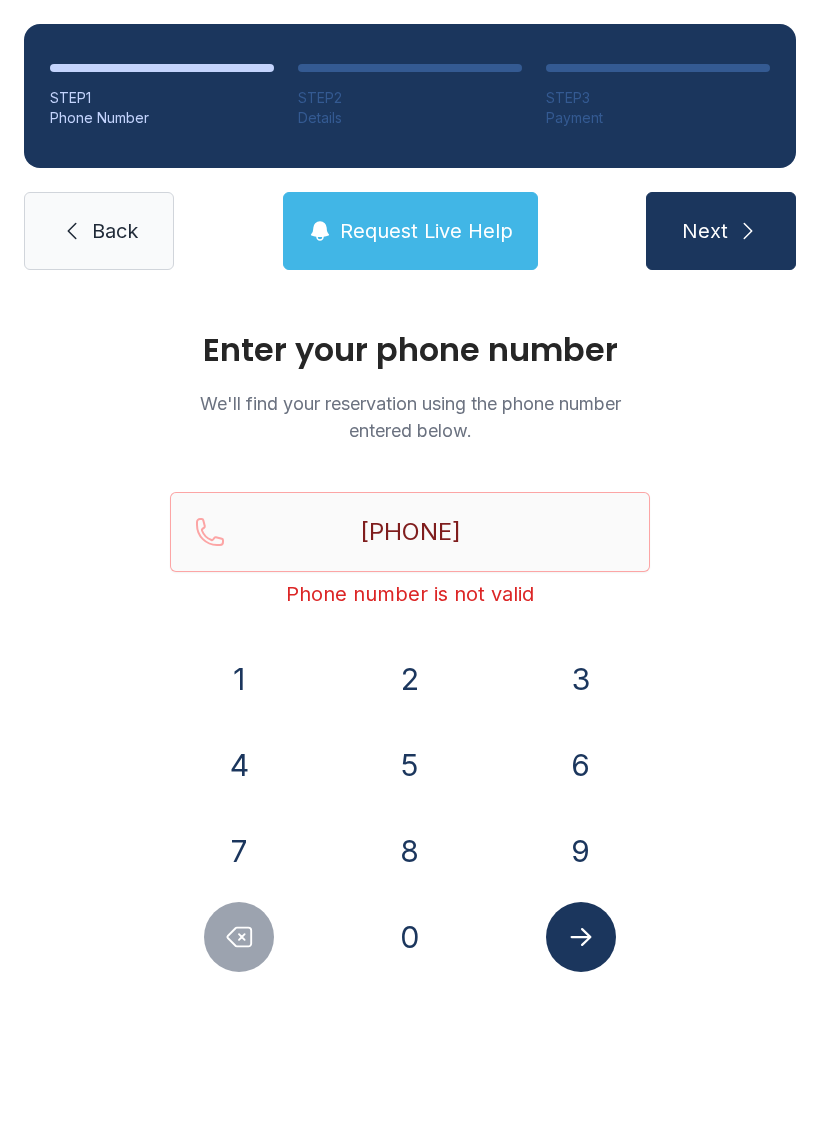 click 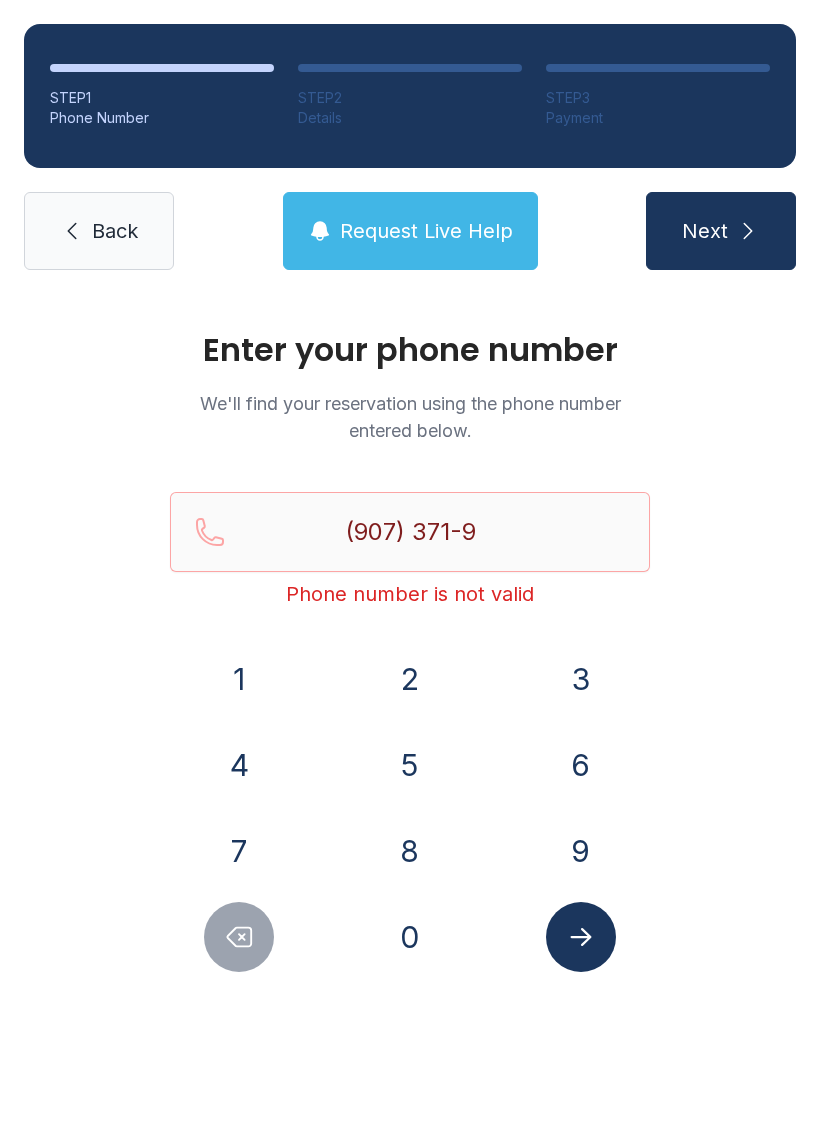 click on "1" at bounding box center [239, 679] 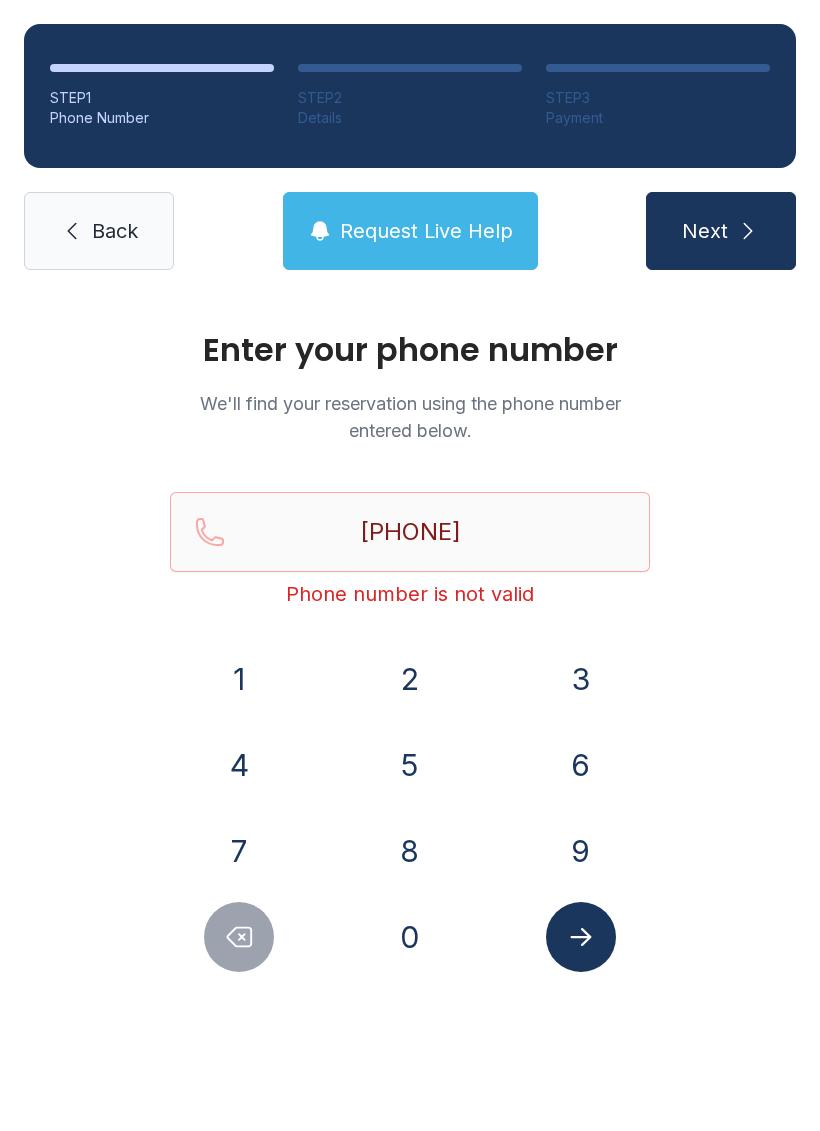 click on "3" at bounding box center (581, 679) 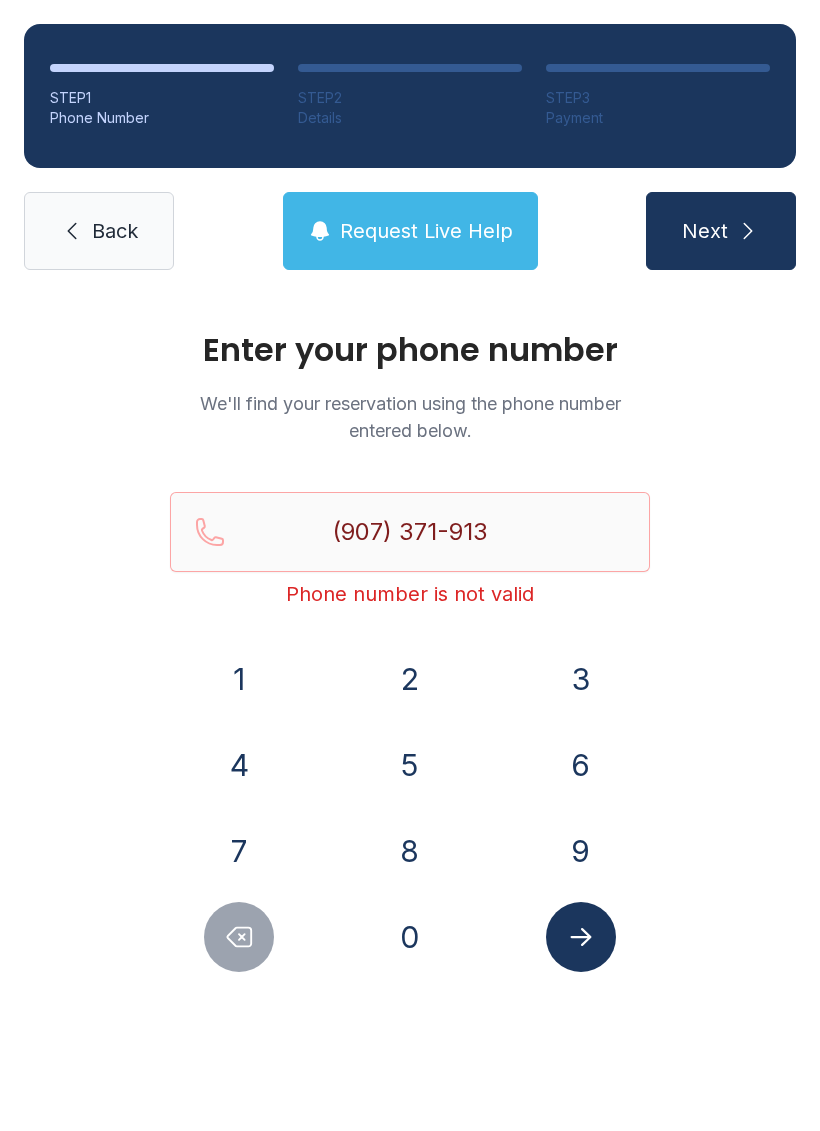 click on "6" at bounding box center [581, 765] 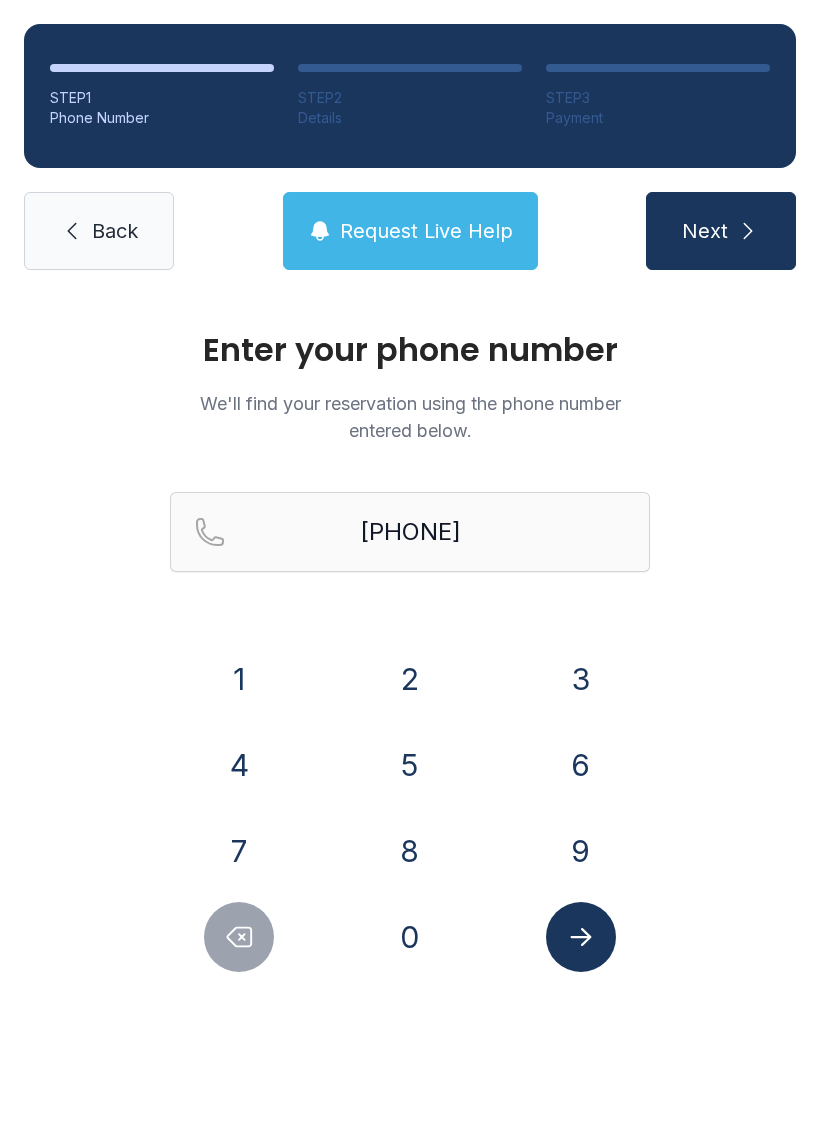 click at bounding box center [581, 937] 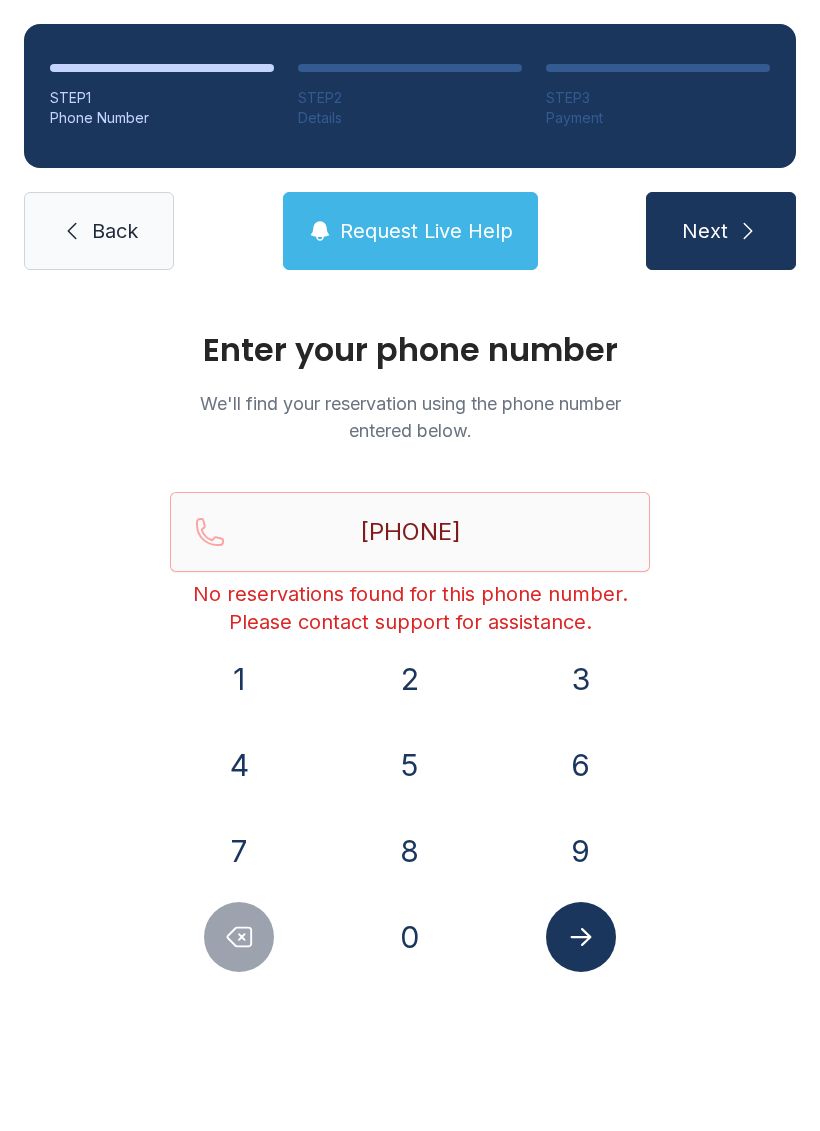 click 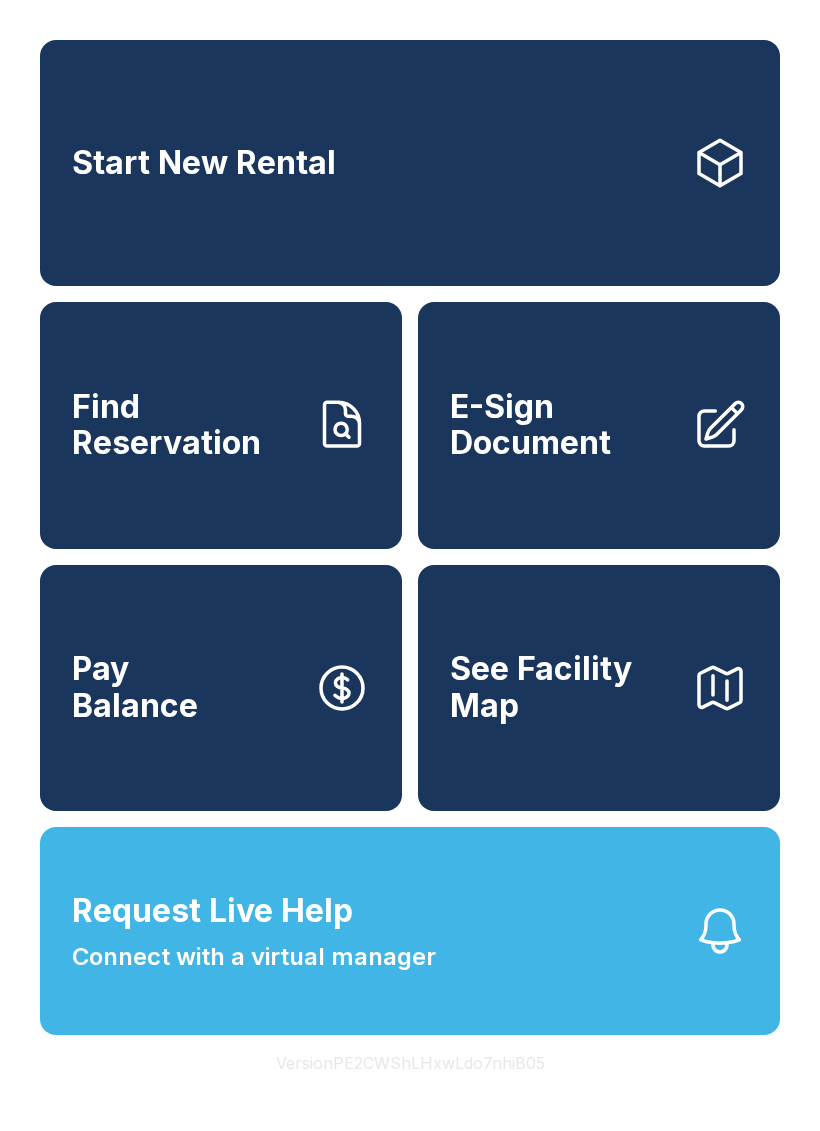 click on "Start New Rental" at bounding box center [410, 163] 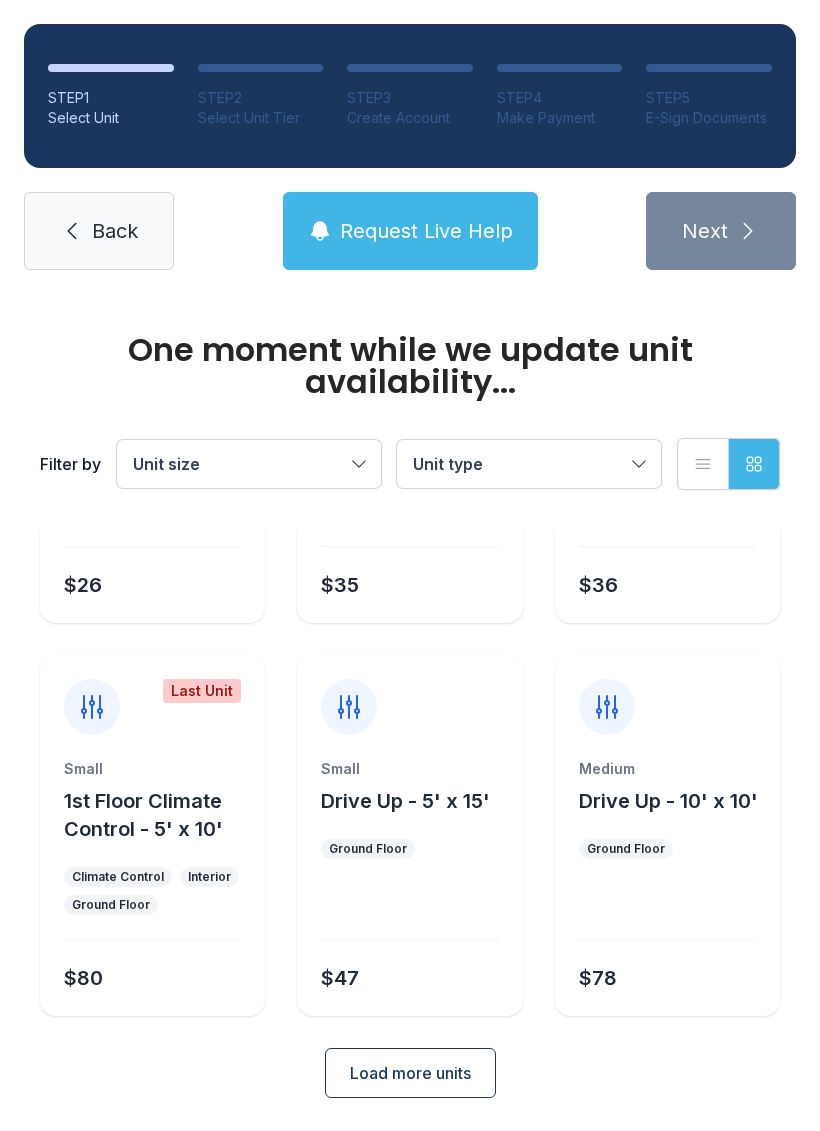 scroll, scrollTop: 238, scrollLeft: 0, axis: vertical 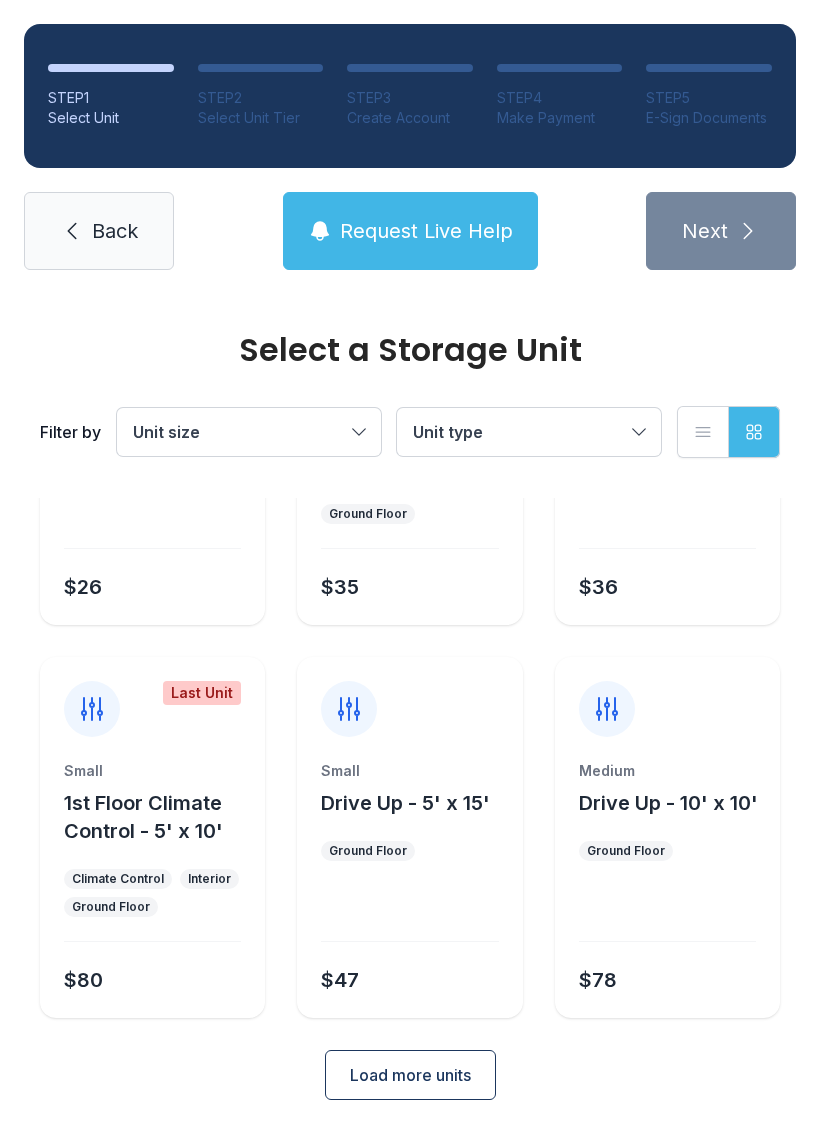 click on "Load more units" at bounding box center [410, 1075] 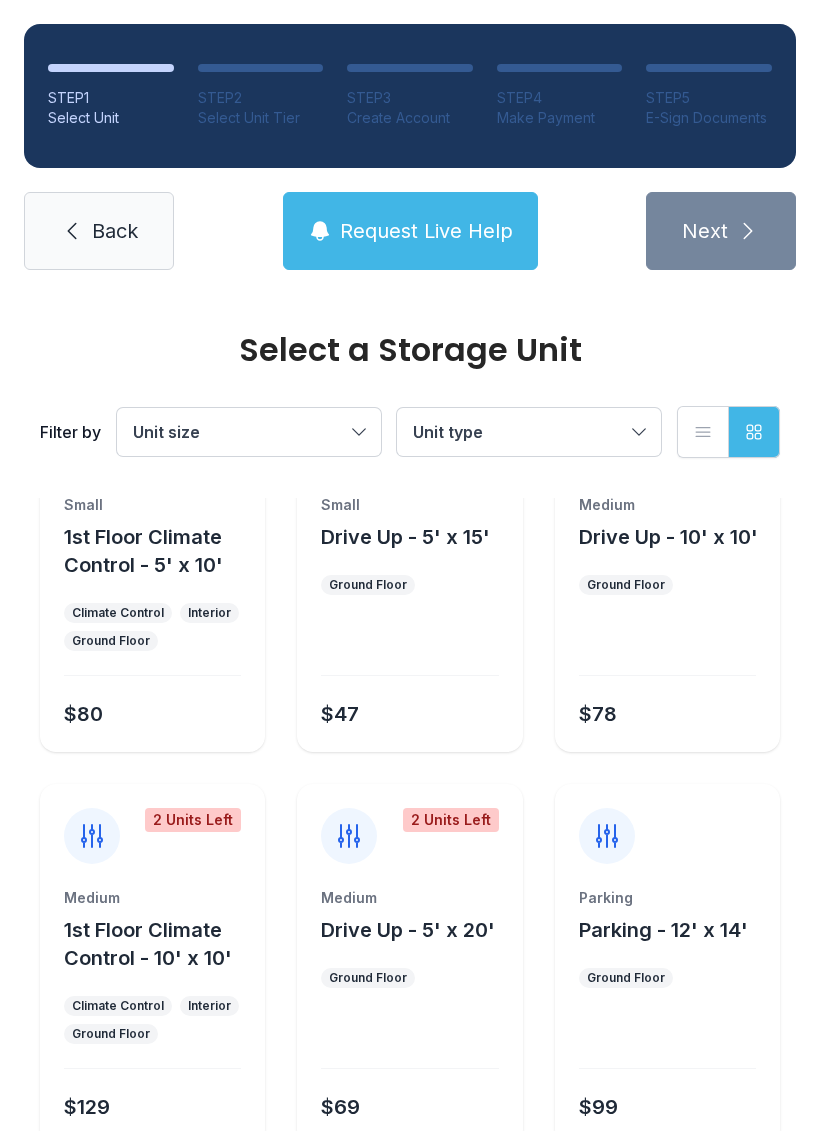 scroll, scrollTop: 522, scrollLeft: 0, axis: vertical 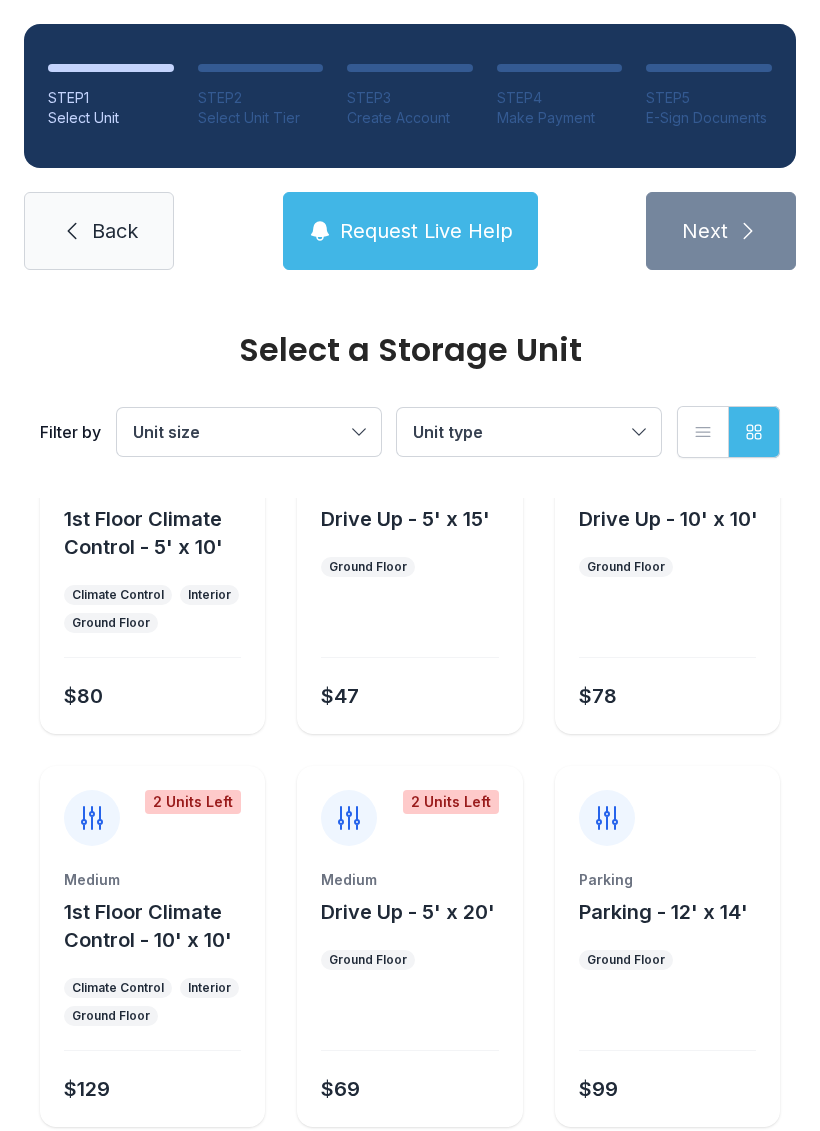 click on "1st Floor Climate Control - 10' x 10'" at bounding box center (148, 926) 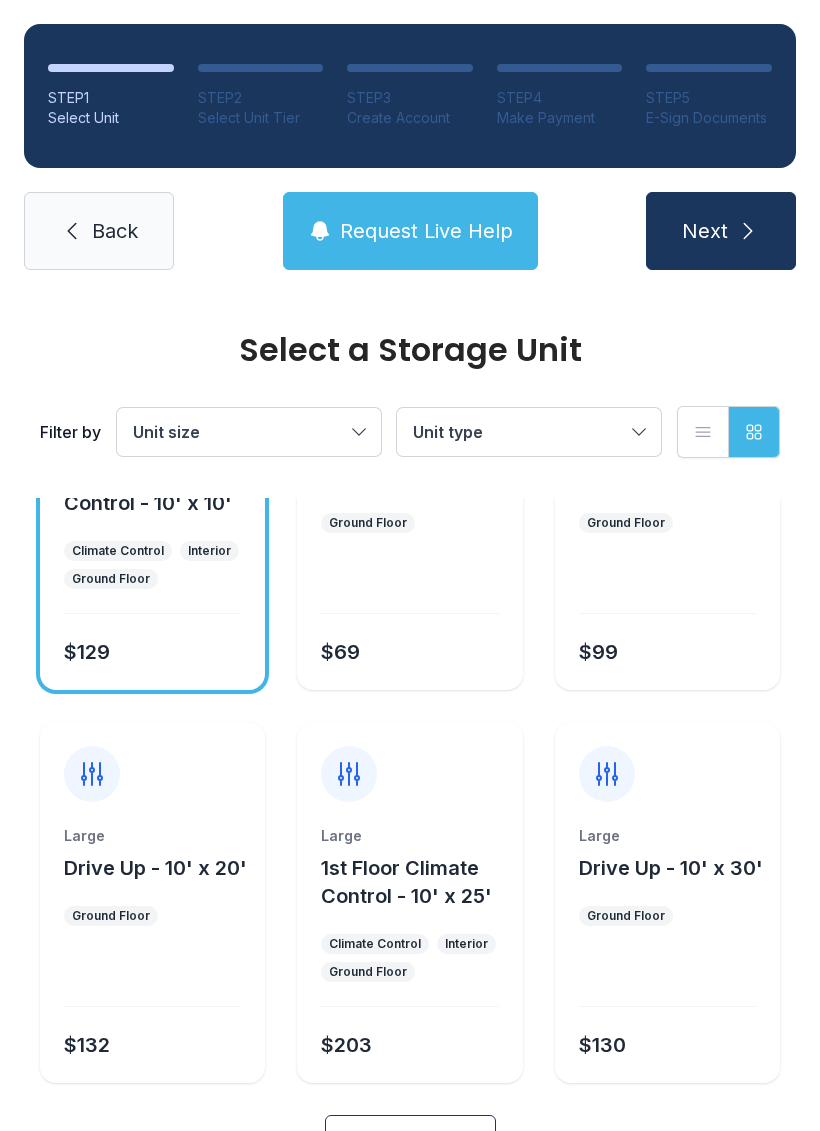 scroll, scrollTop: 982, scrollLeft: 0, axis: vertical 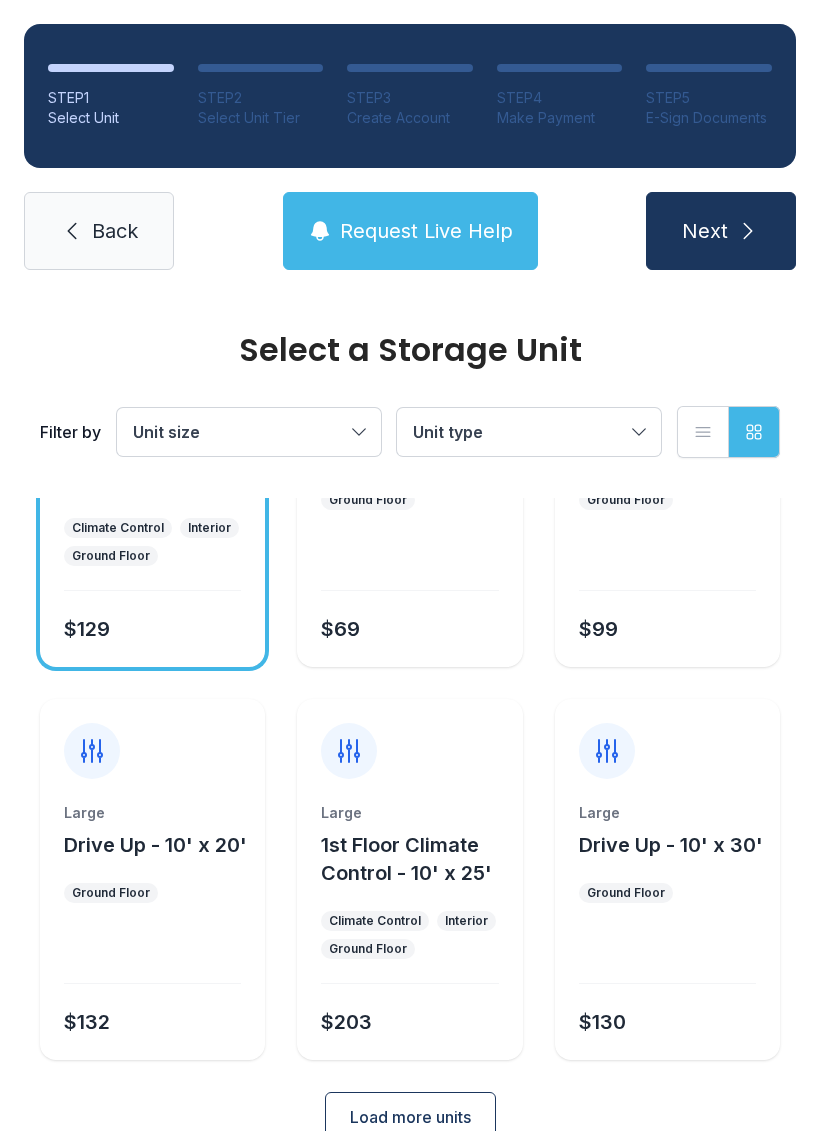 click on "Next" at bounding box center (721, 231) 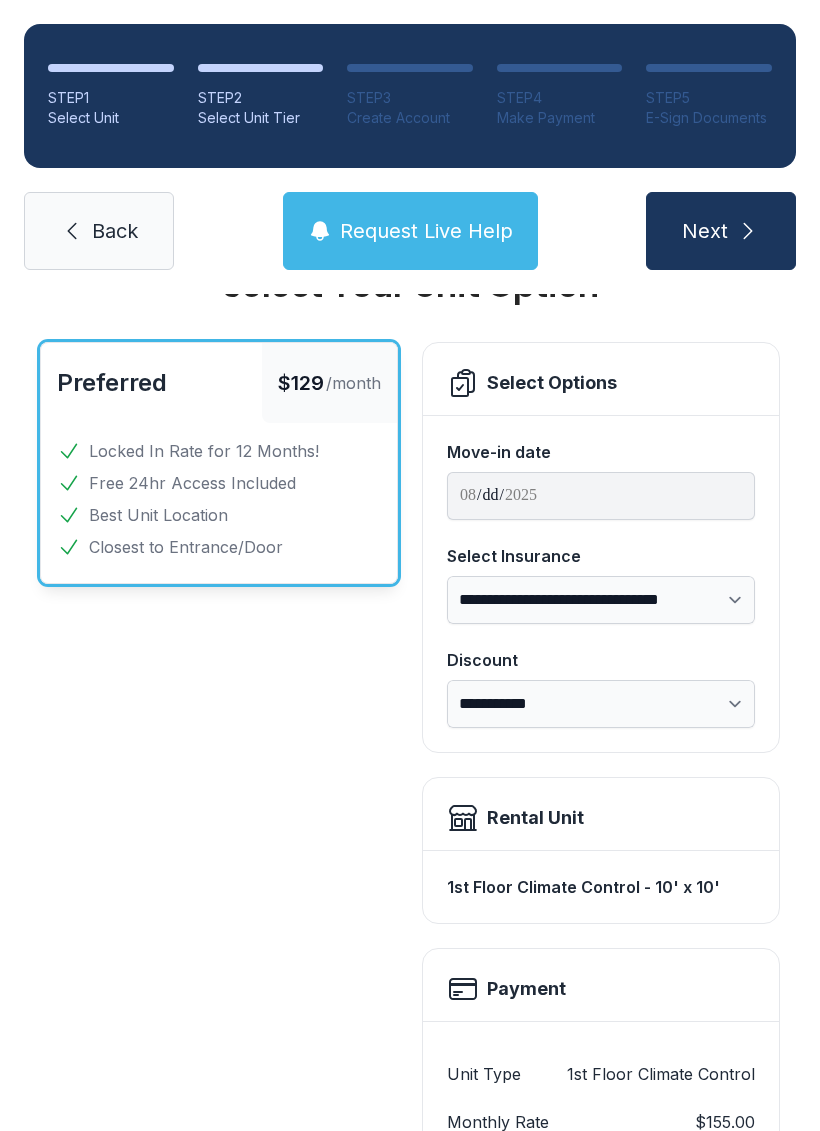 scroll, scrollTop: 79, scrollLeft: 0, axis: vertical 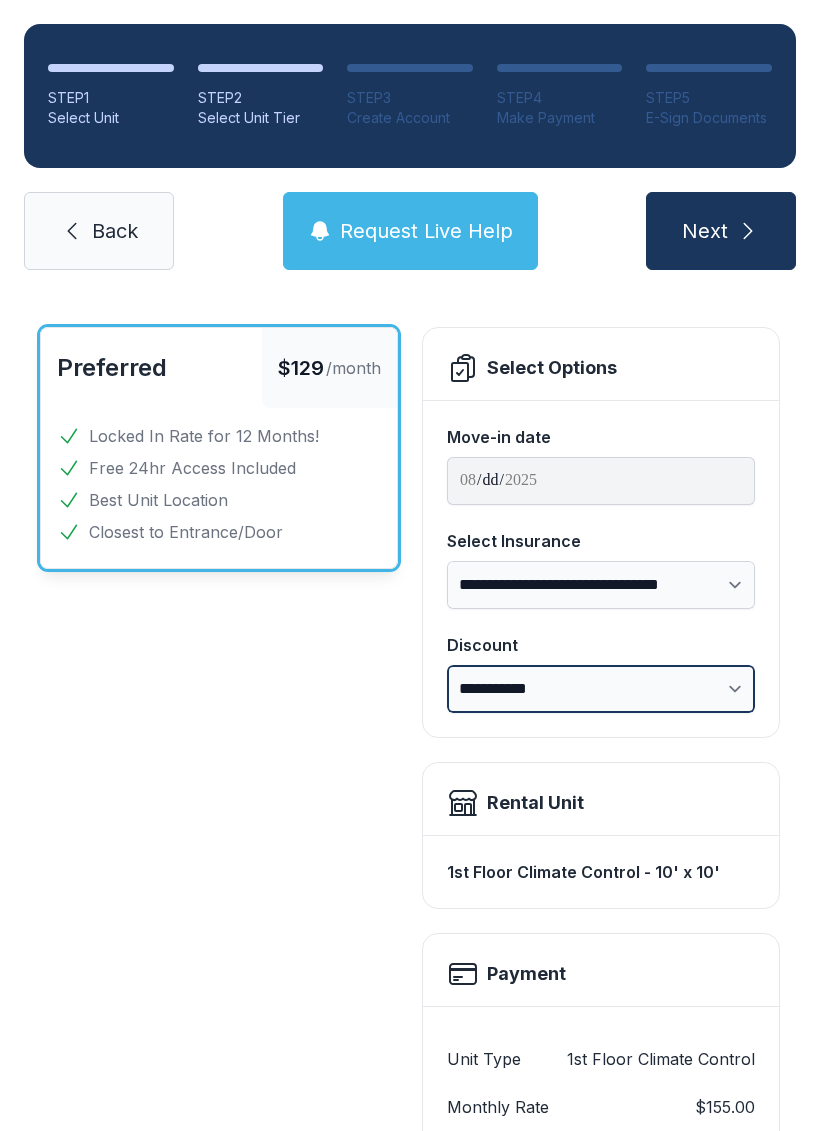 click on "**********" at bounding box center [601, 689] 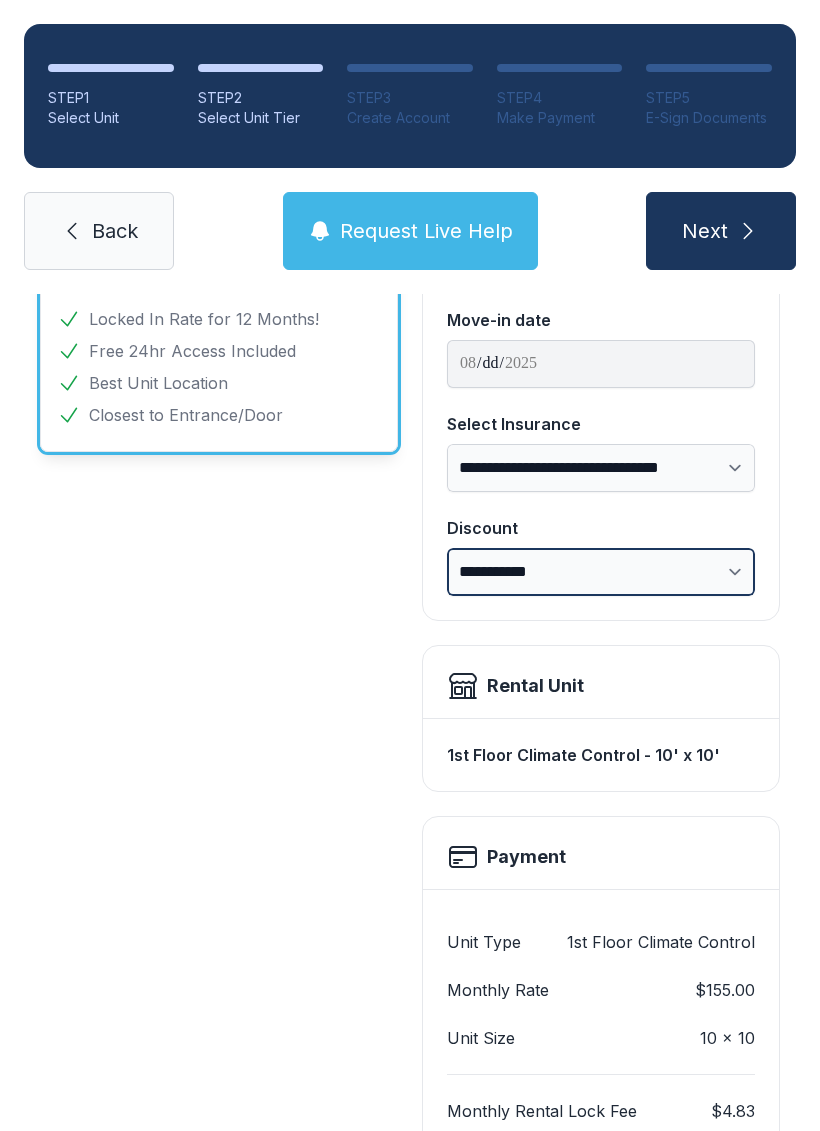 scroll, scrollTop: 188, scrollLeft: 0, axis: vertical 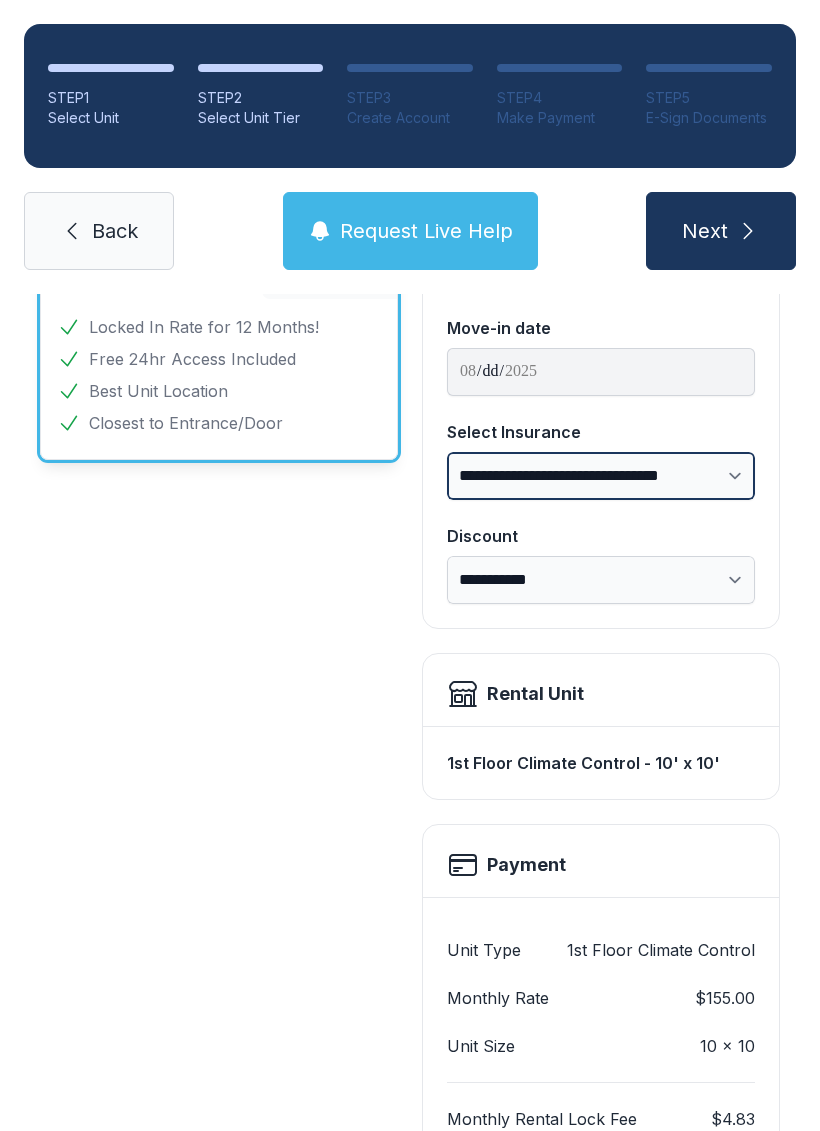 click on "**********" at bounding box center (601, 476) 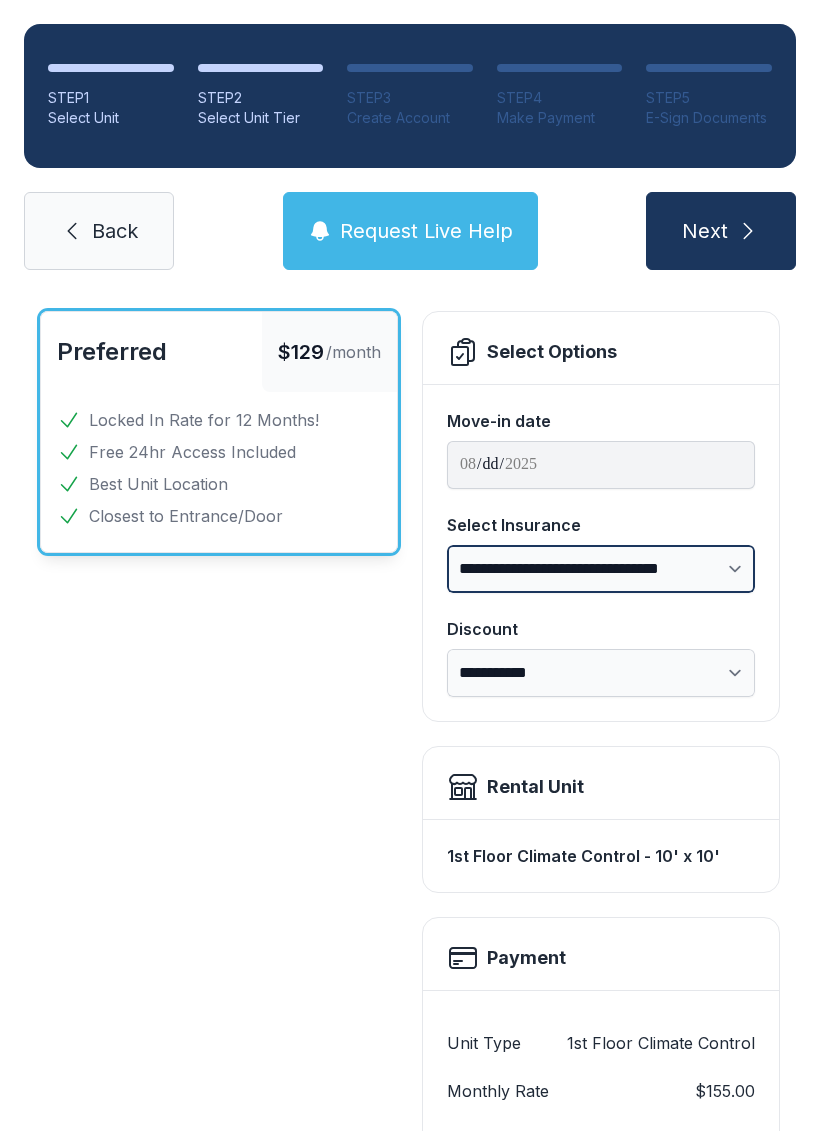 scroll, scrollTop: 120, scrollLeft: 0, axis: vertical 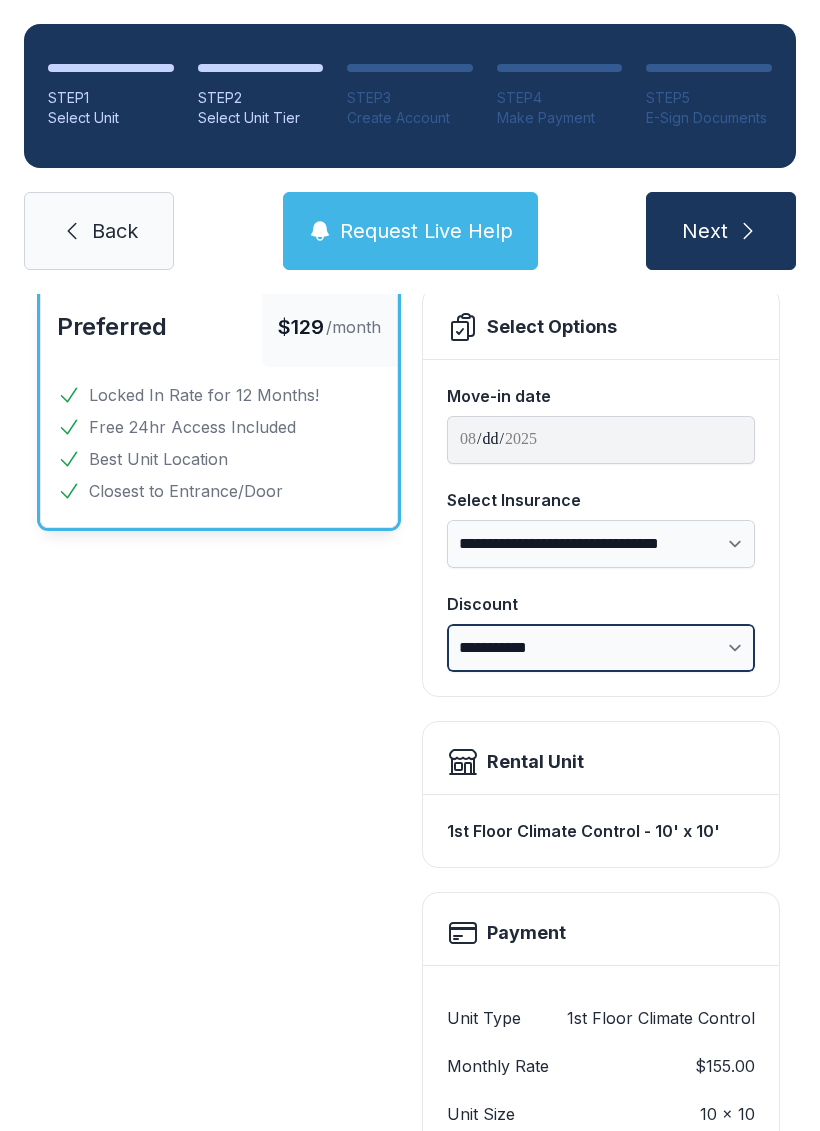 click on "**********" at bounding box center (601, 648) 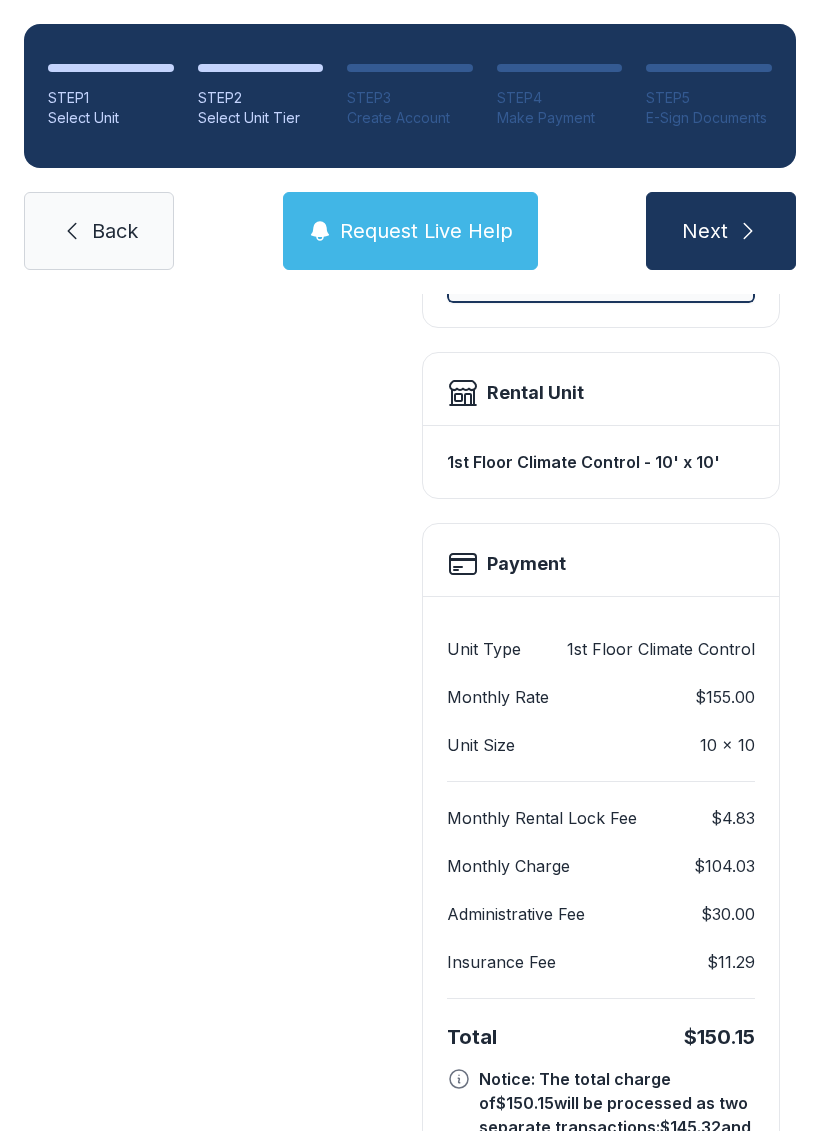 scroll, scrollTop: 536, scrollLeft: 0, axis: vertical 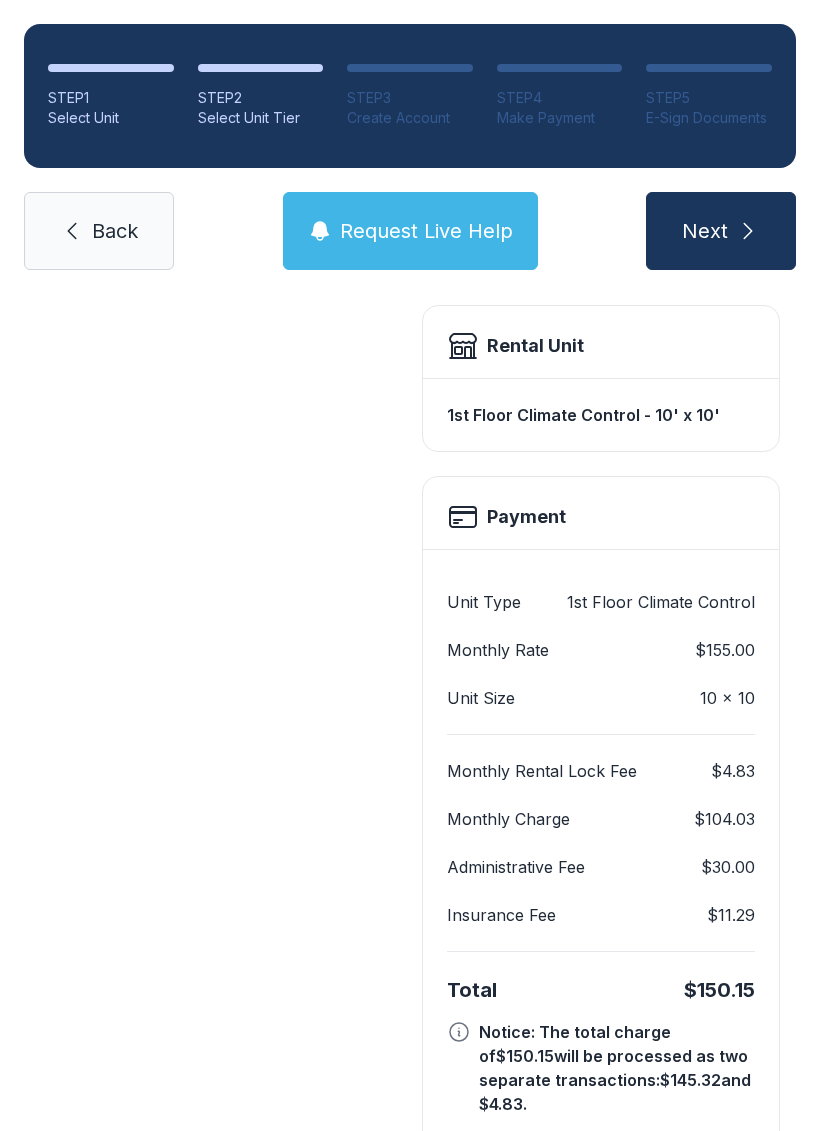 click on "Next" at bounding box center [705, 231] 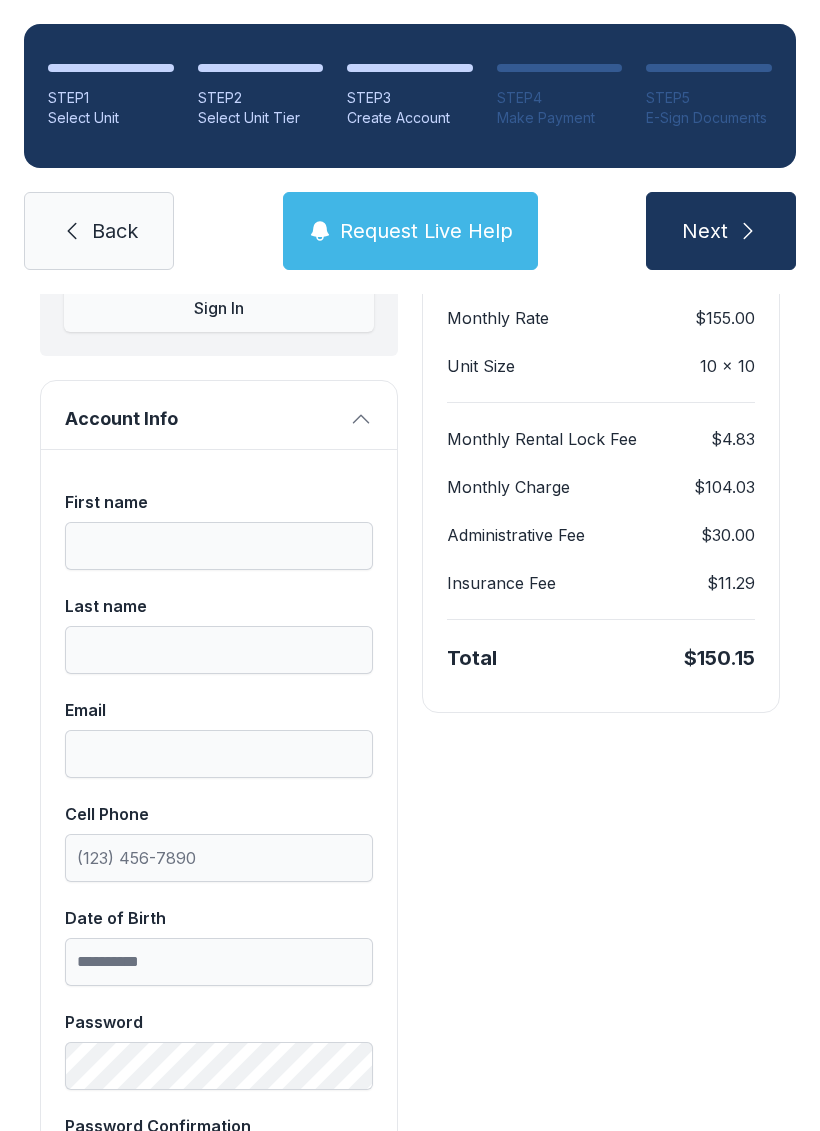 scroll, scrollTop: 265, scrollLeft: 0, axis: vertical 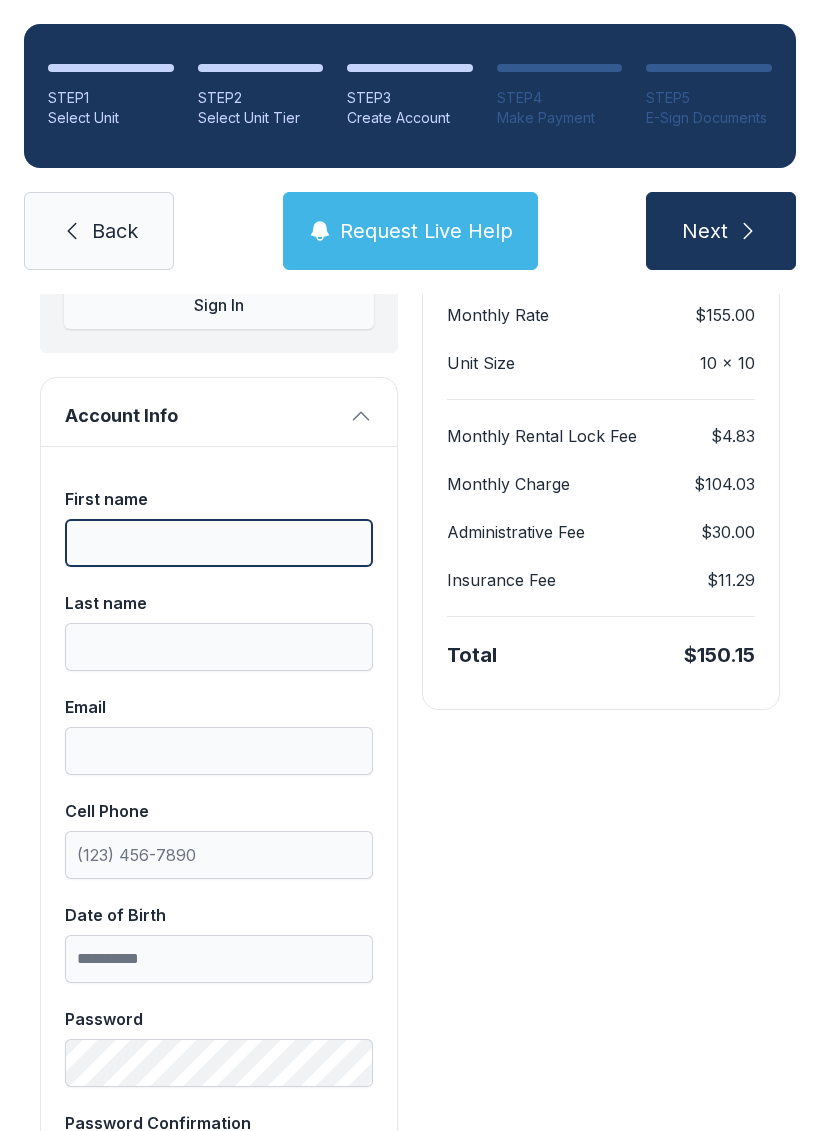 click on "First name" at bounding box center [219, 543] 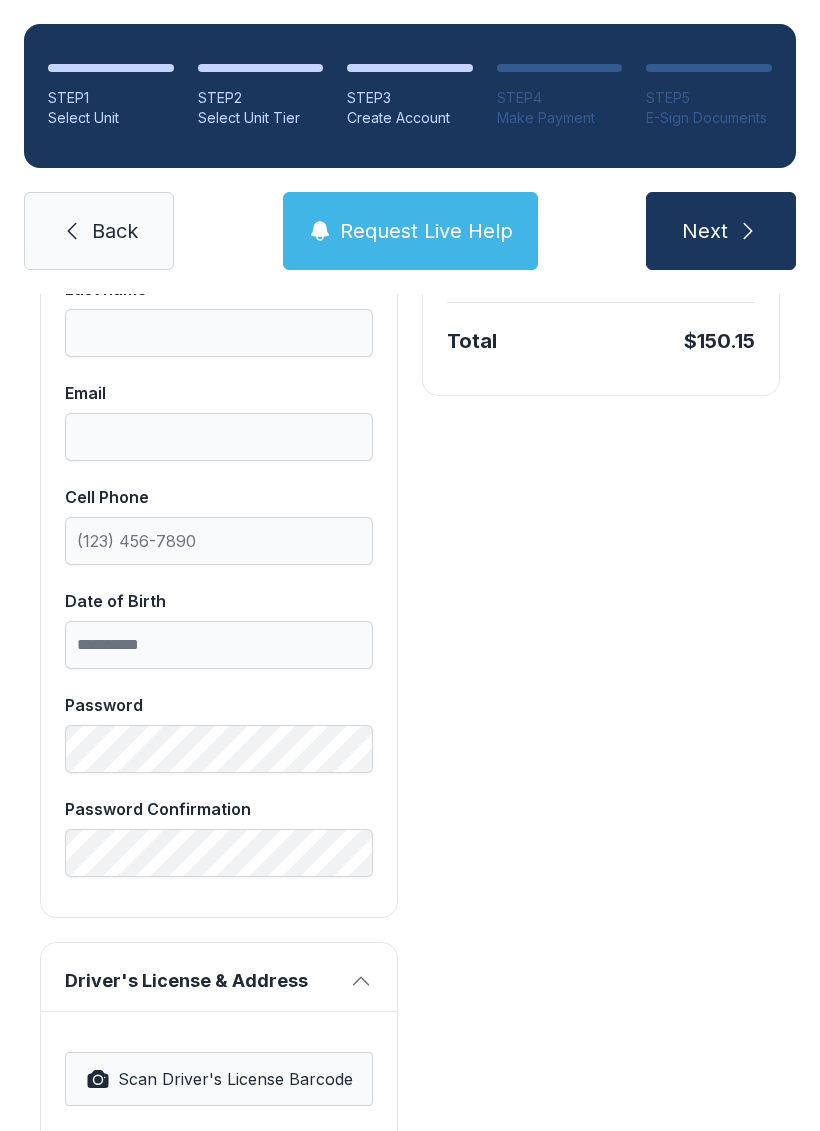 scroll, scrollTop: 576, scrollLeft: 0, axis: vertical 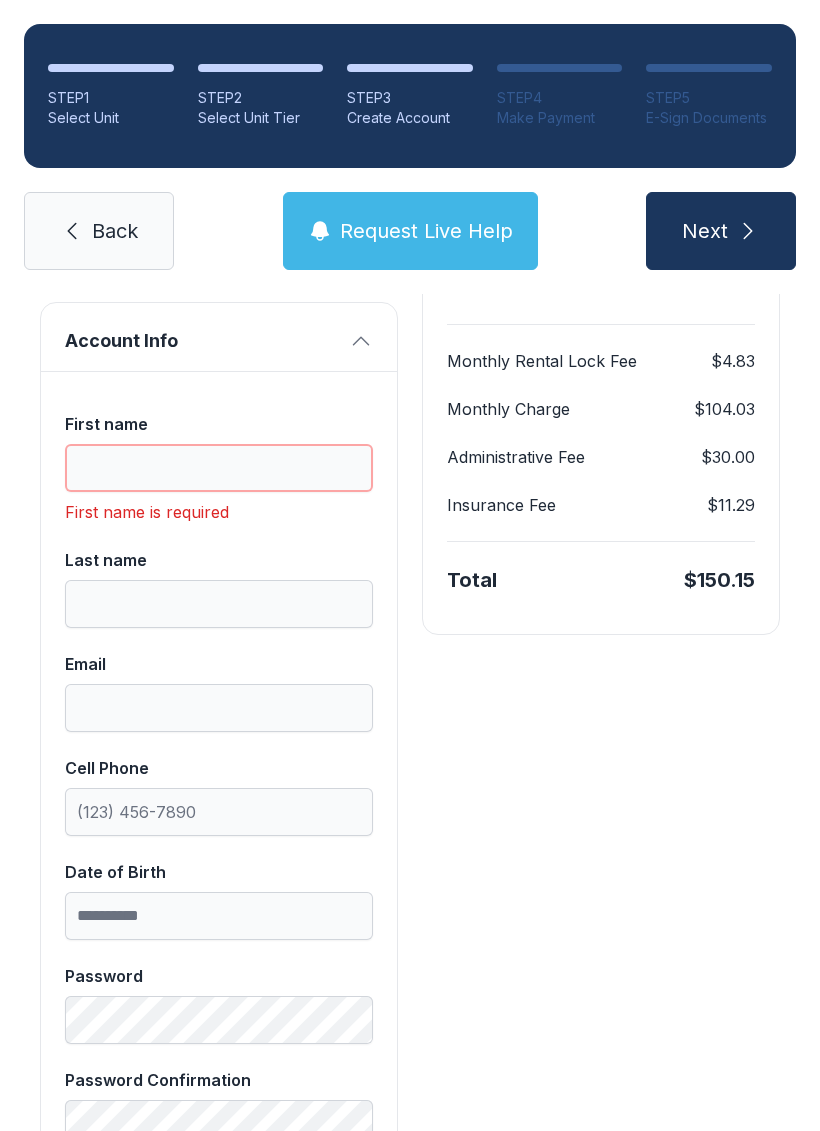 click on "First name" at bounding box center (219, 468) 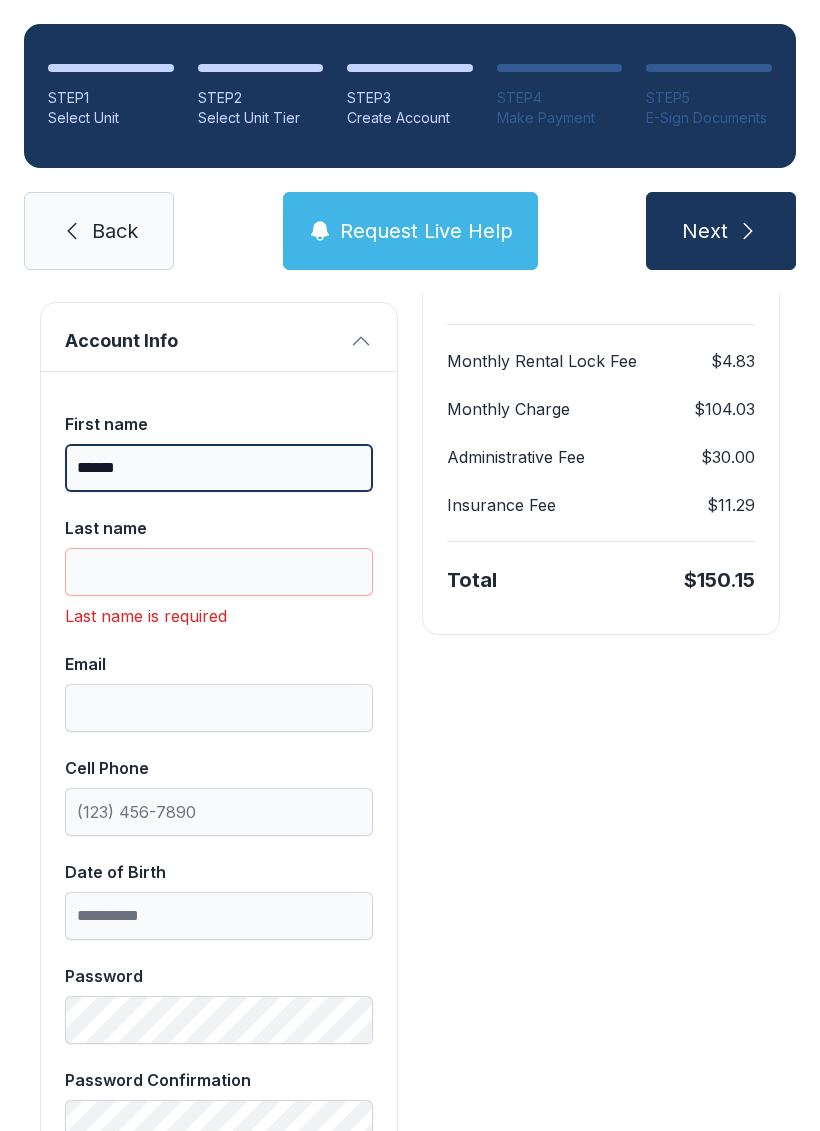 type on "******" 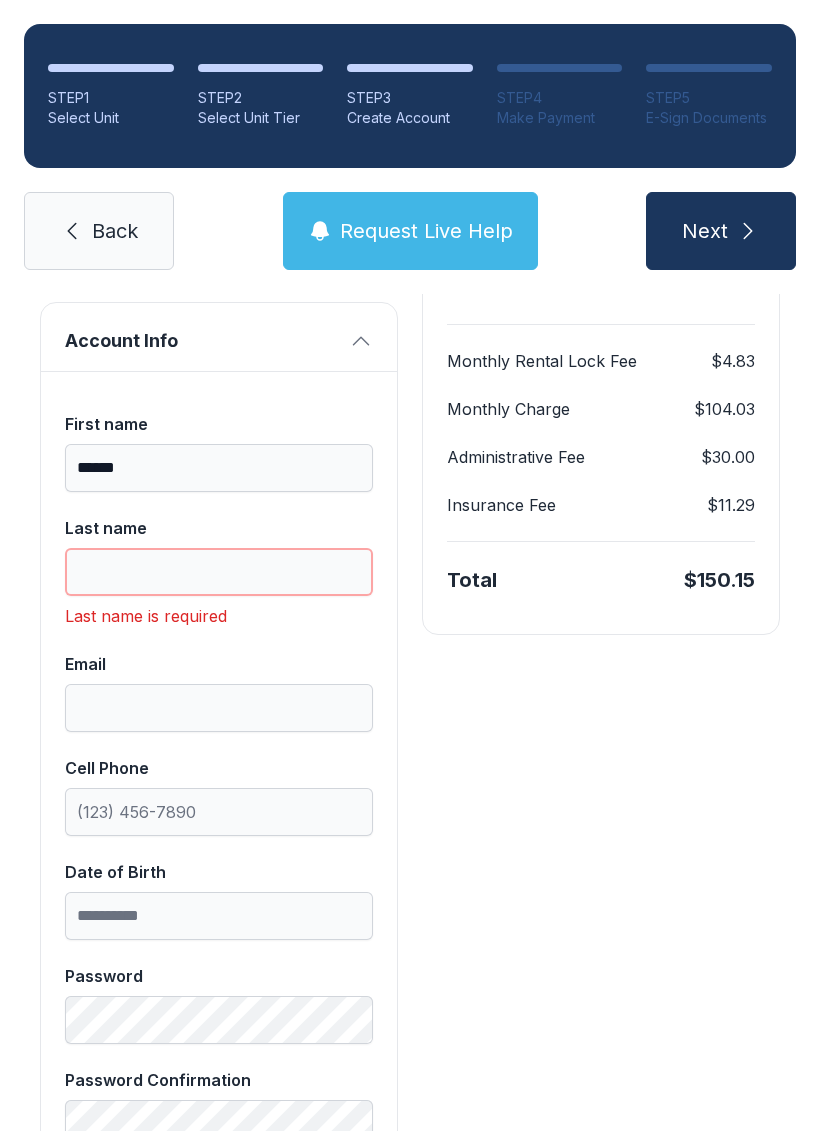 click on "Last name" at bounding box center [219, 572] 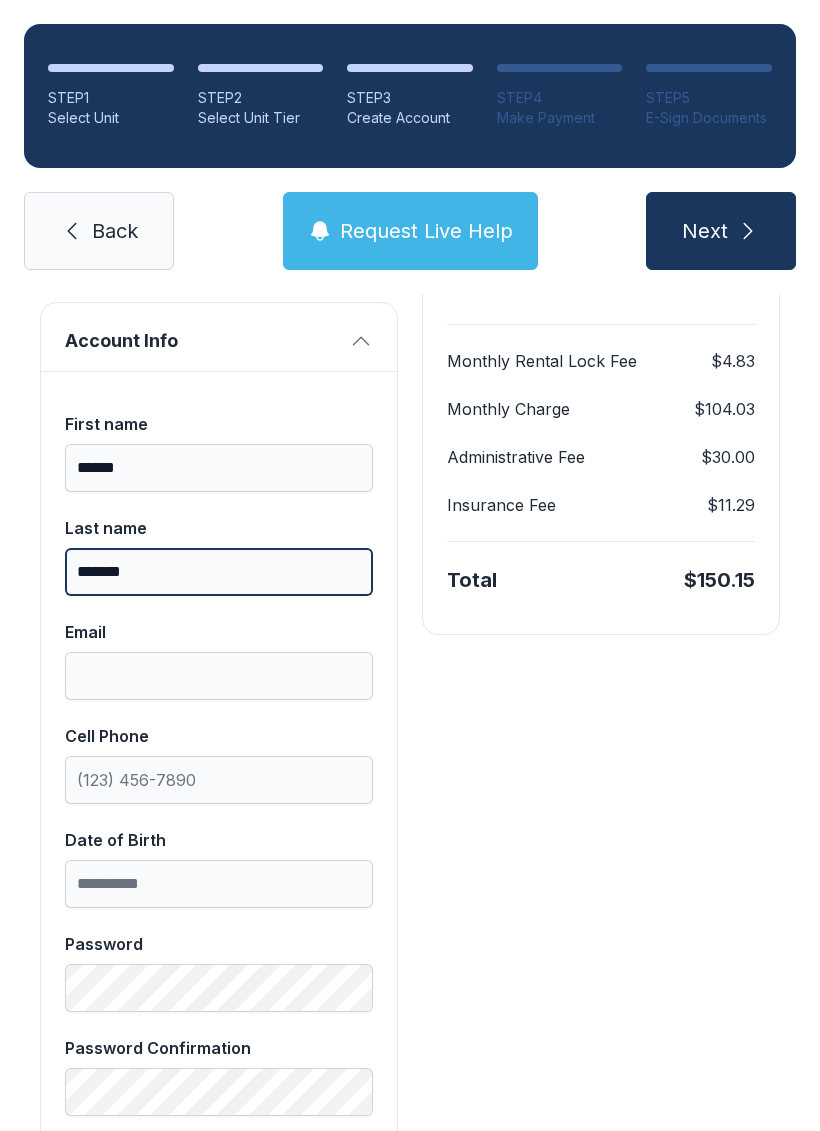 type on "*******" 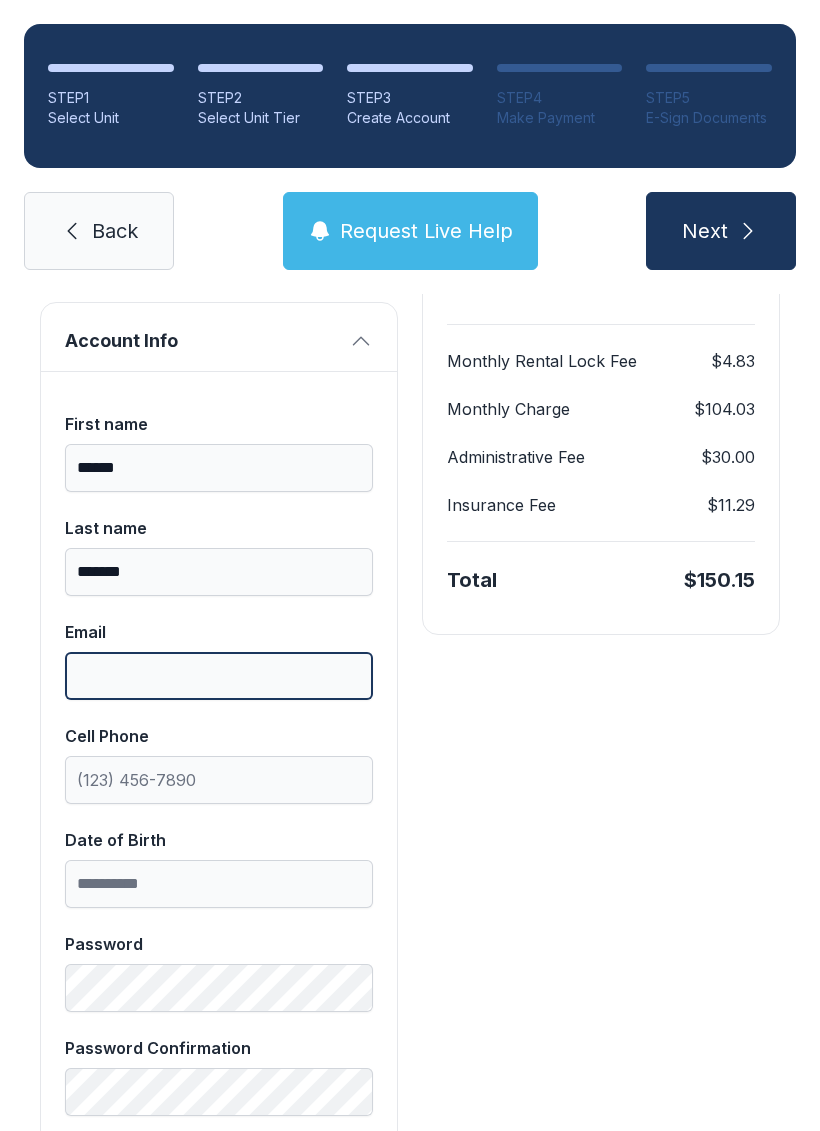 click on "Email" at bounding box center (219, 676) 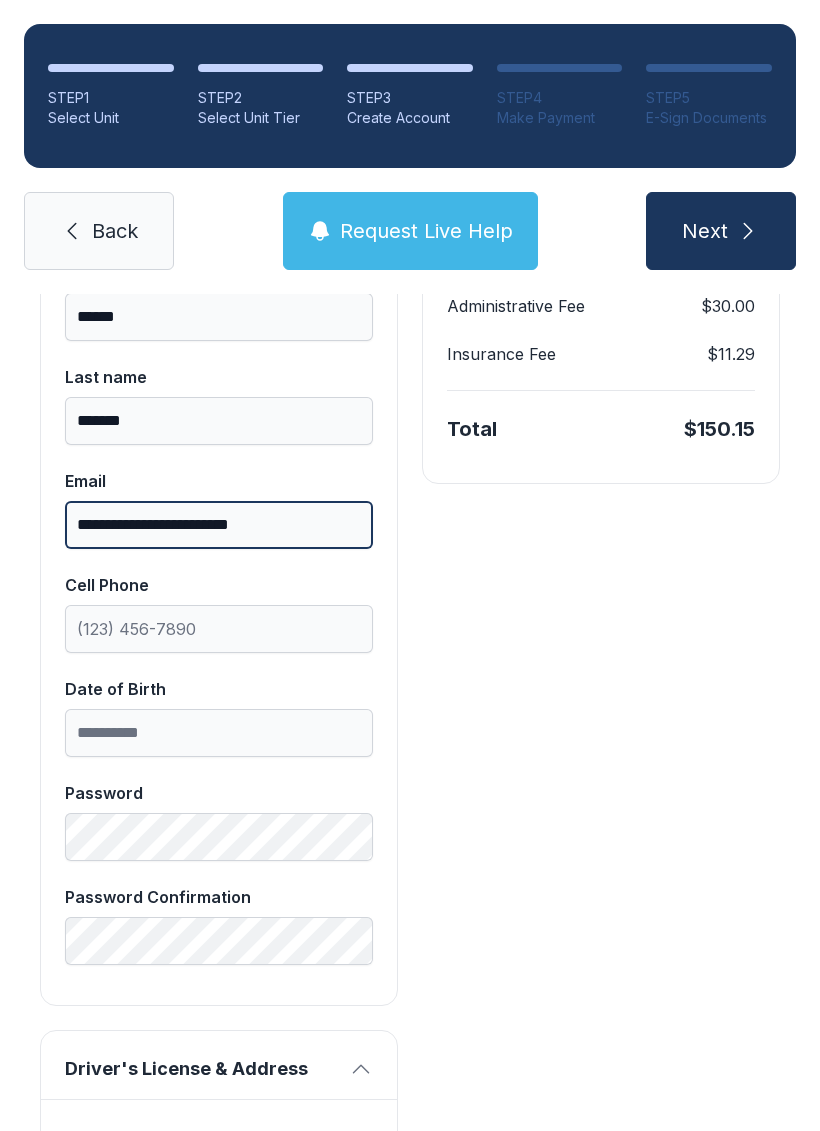 scroll, scrollTop: 499, scrollLeft: 0, axis: vertical 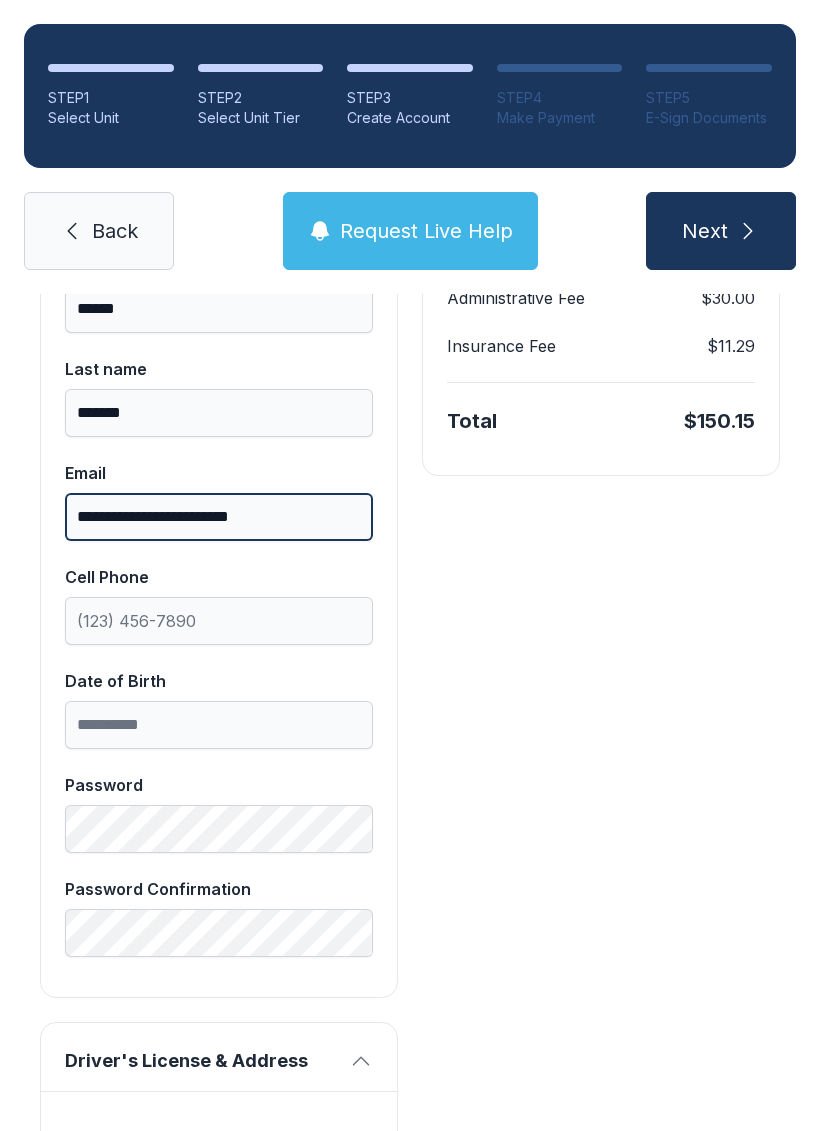 type on "**********" 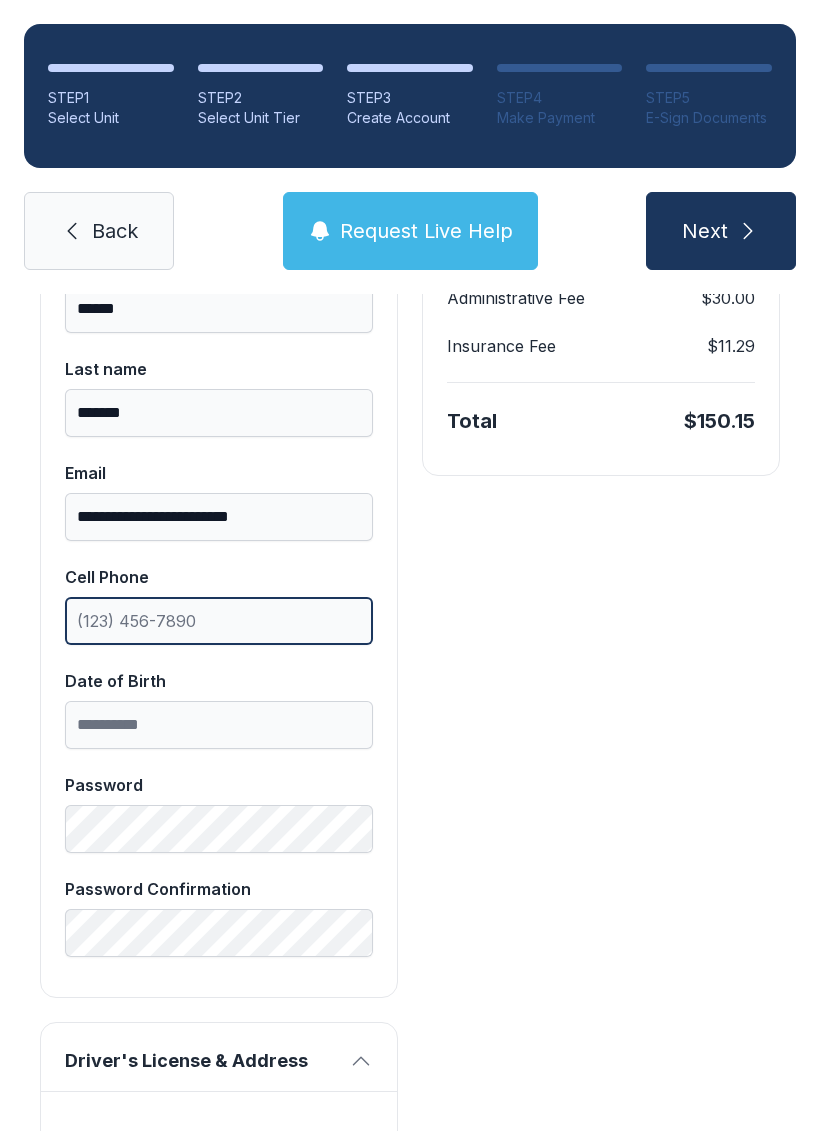click on "Cell Phone" at bounding box center (219, 621) 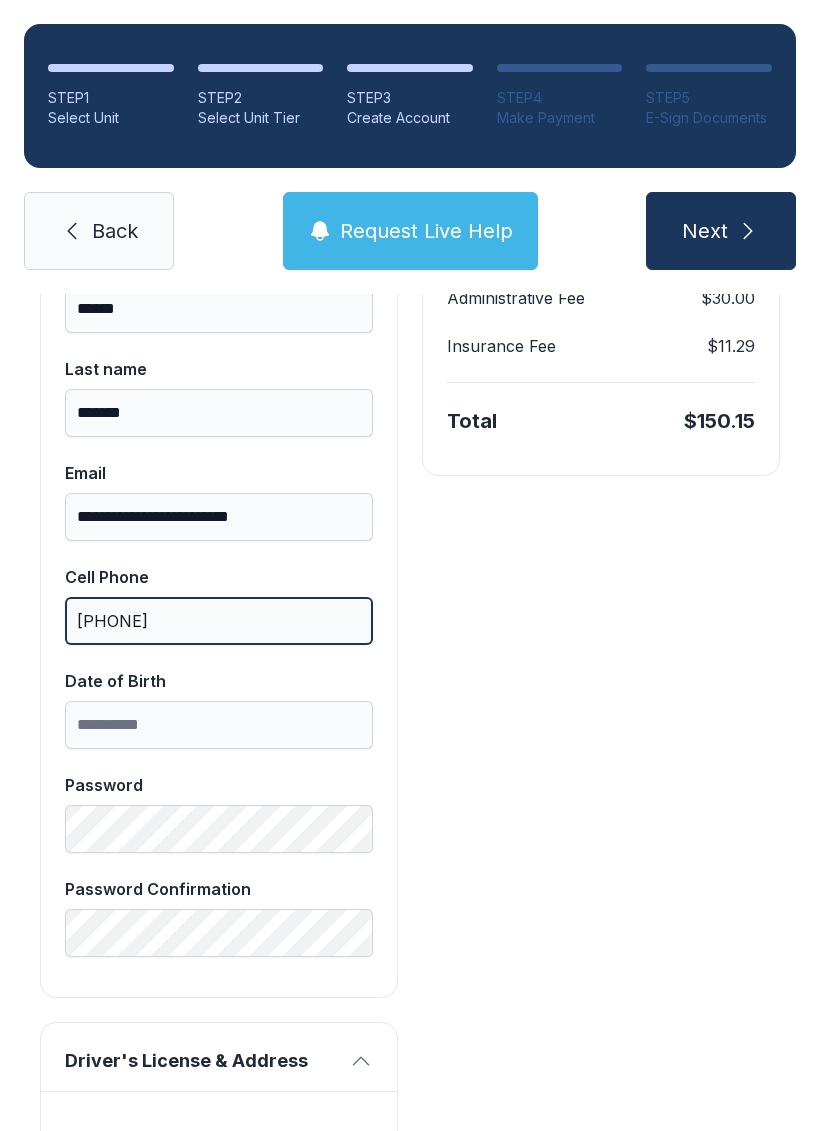 type on "[PHONE]" 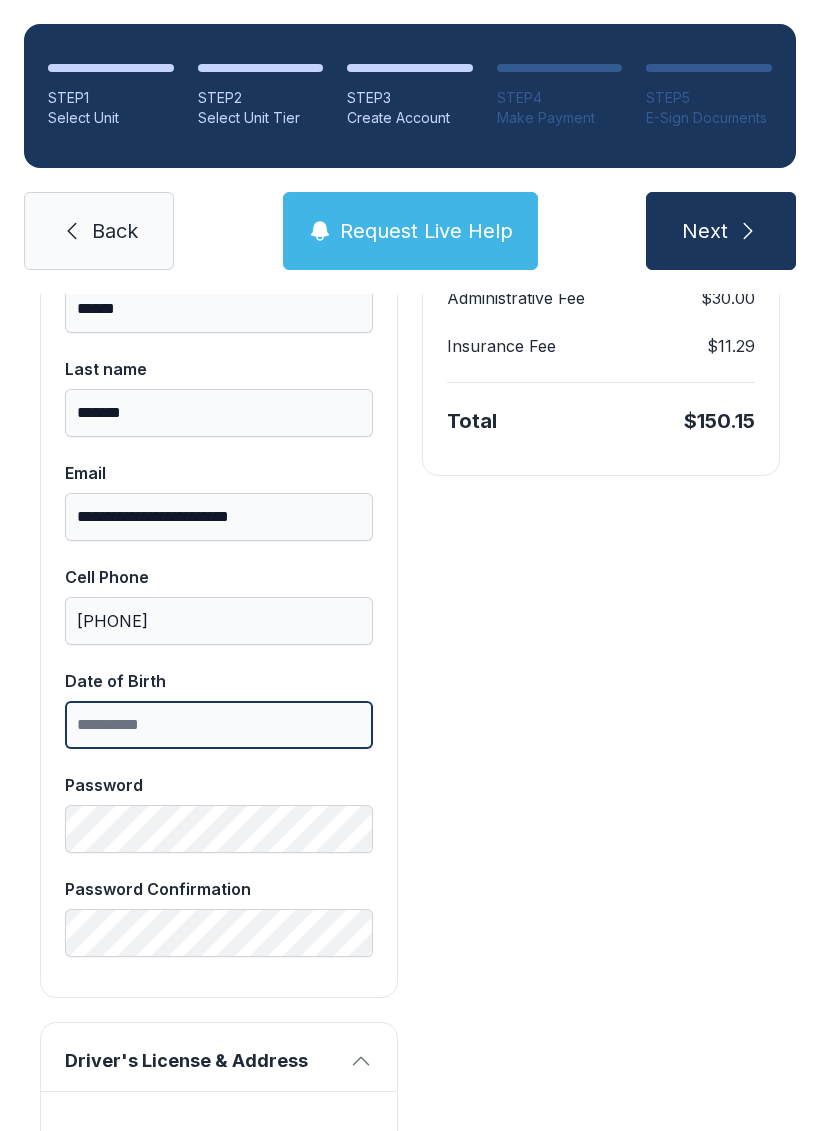 click on "Date of Birth" at bounding box center (219, 725) 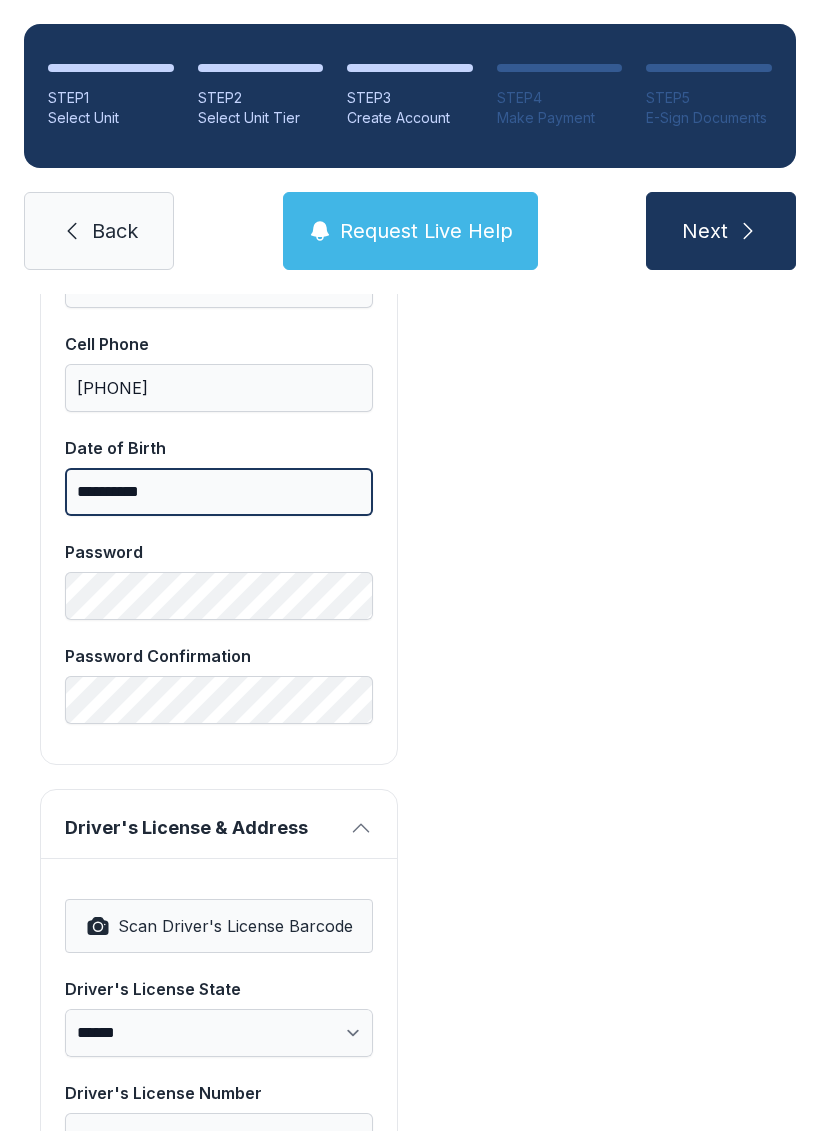 scroll, scrollTop: 734, scrollLeft: 0, axis: vertical 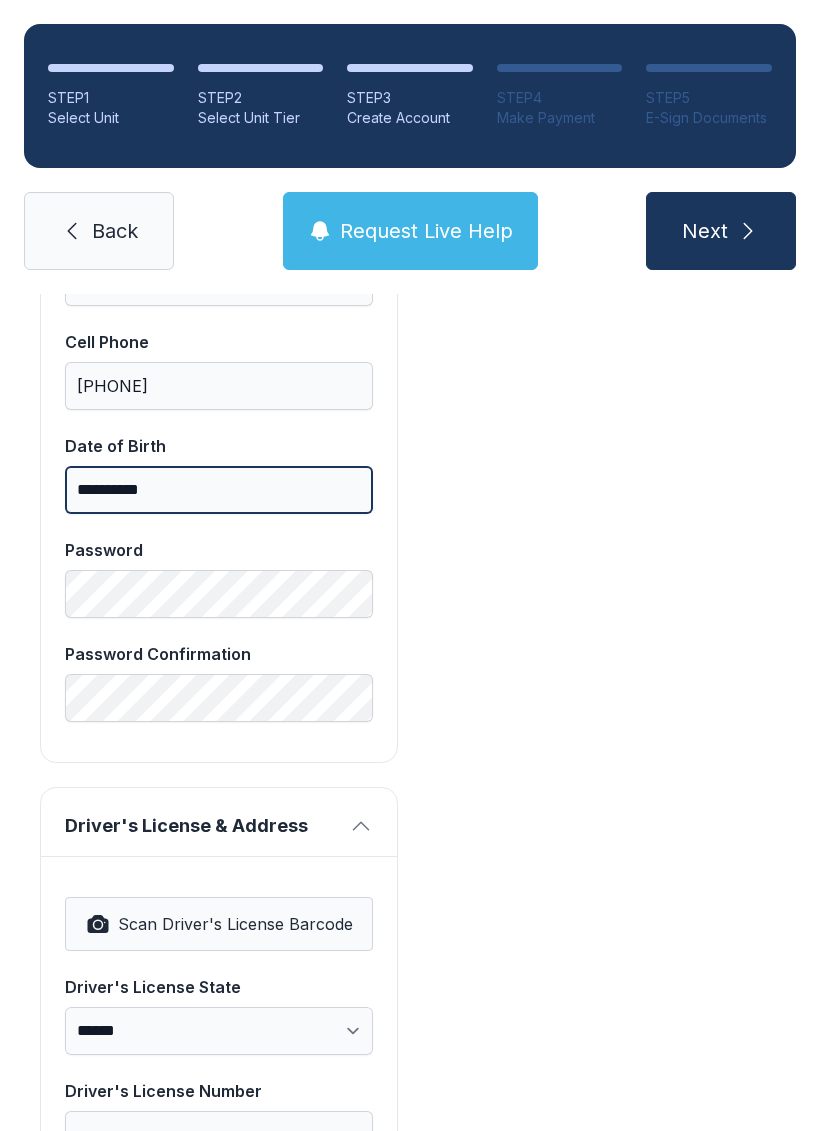 type on "**********" 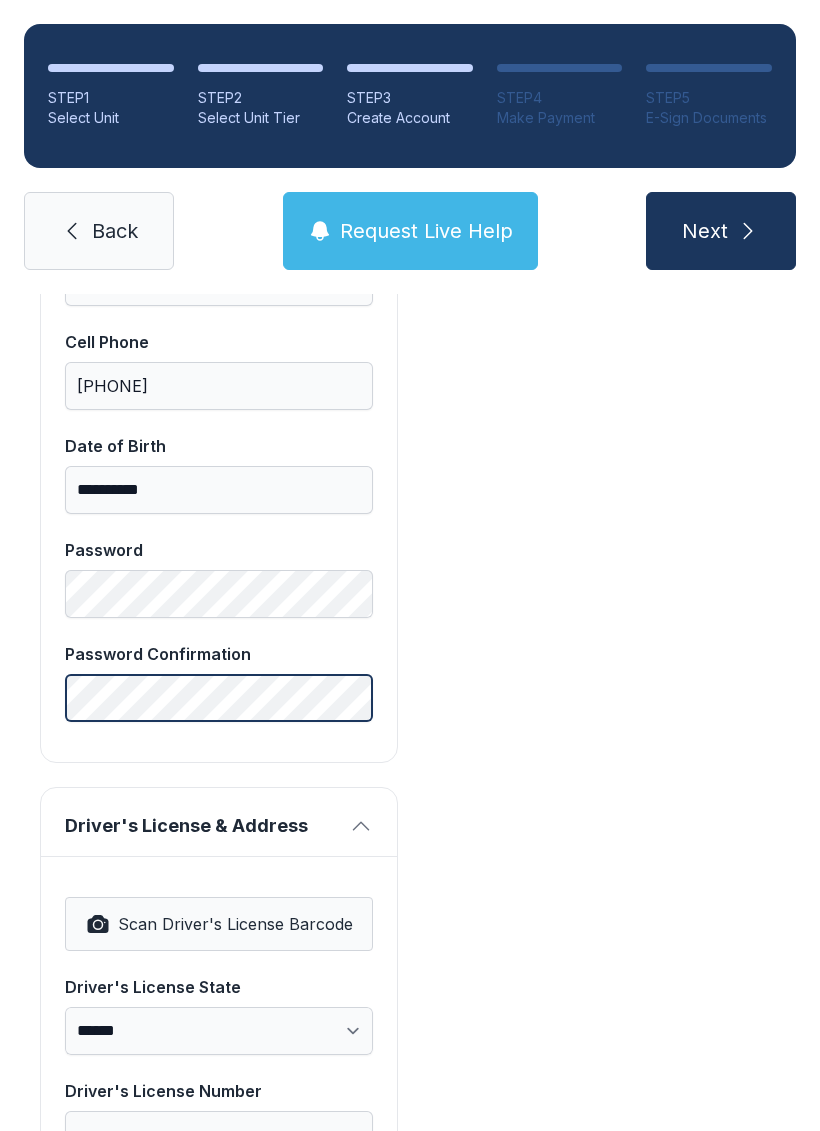 click on "Next" at bounding box center (721, 231) 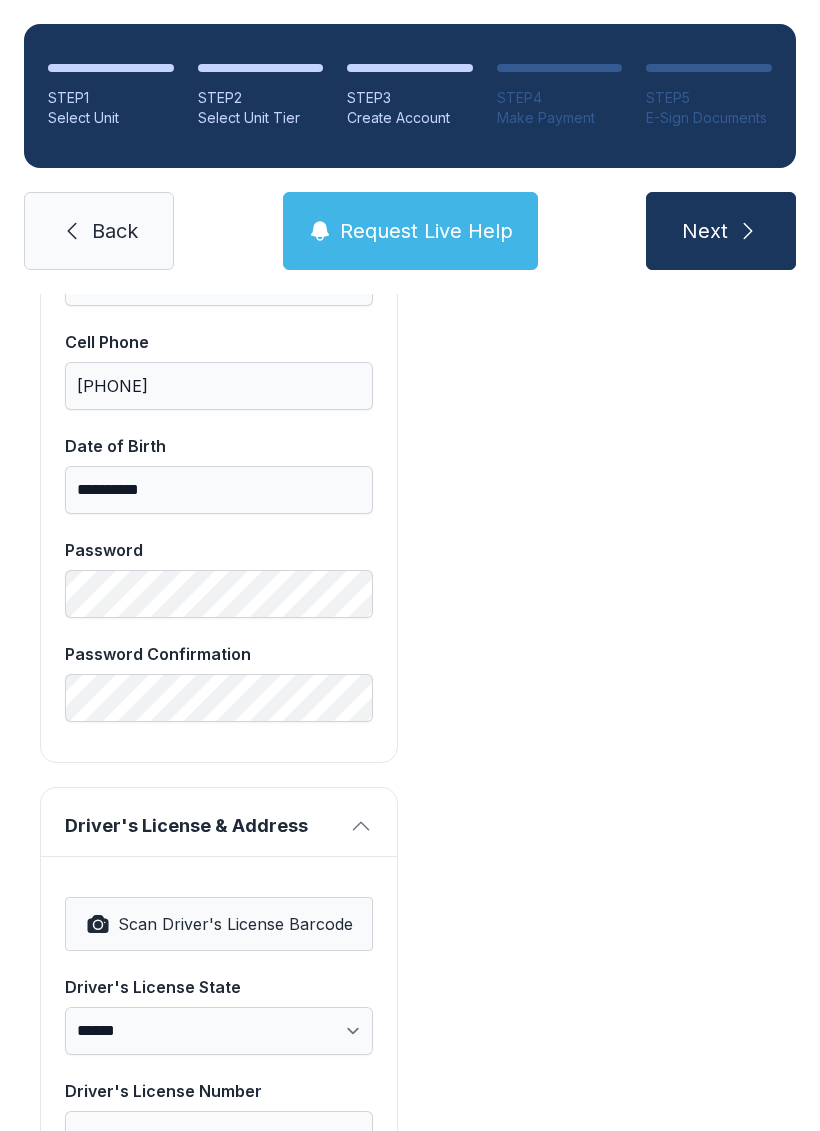 type on "*" 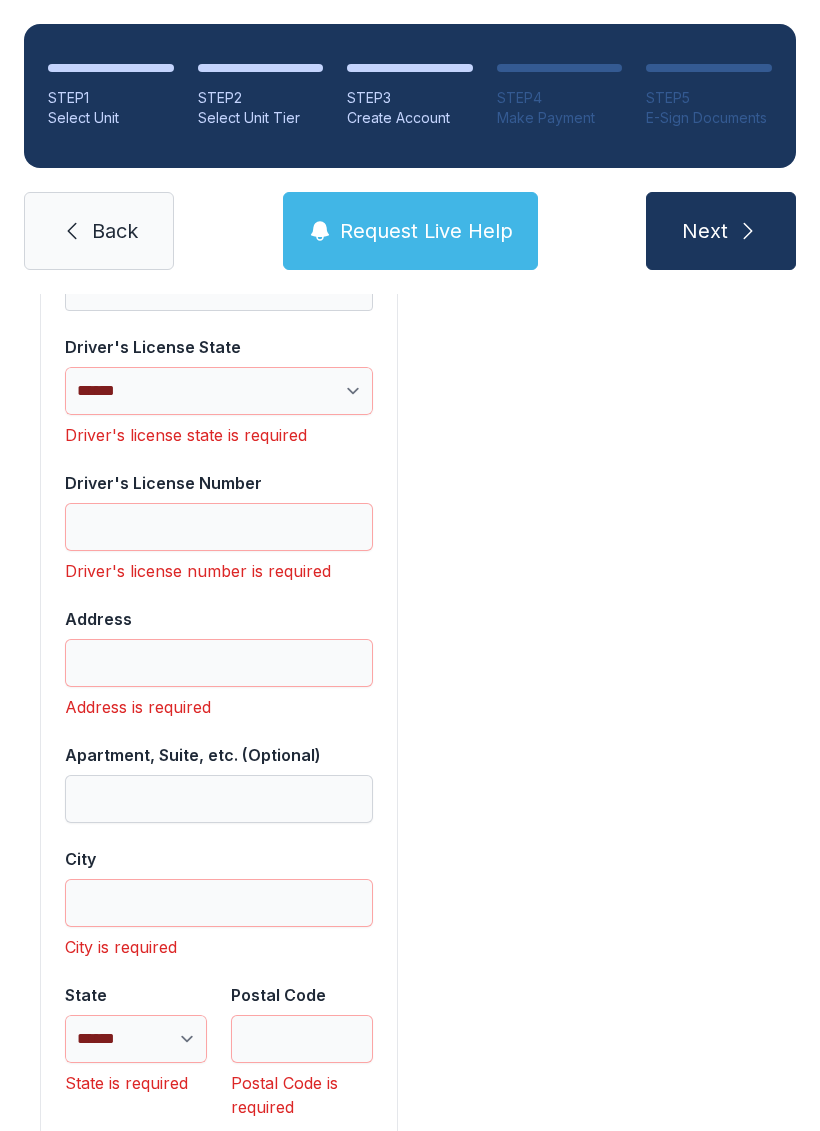 scroll, scrollTop: 1375, scrollLeft: 0, axis: vertical 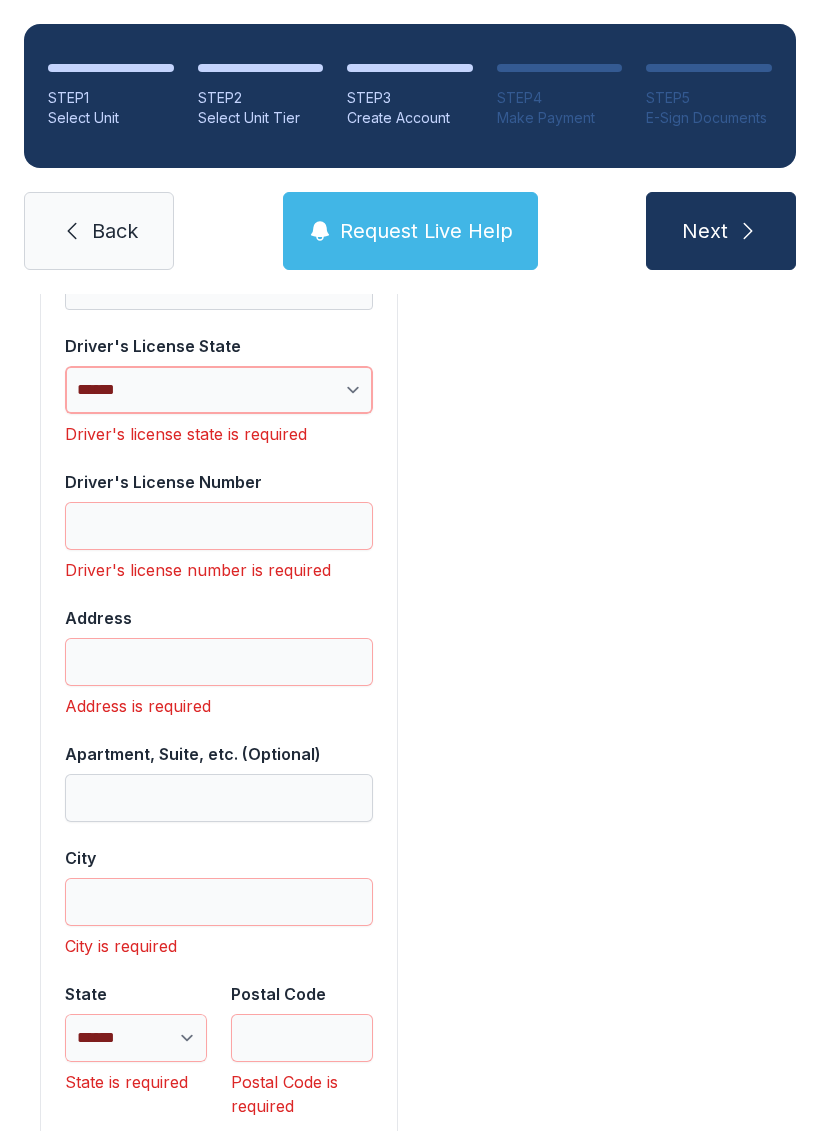 click on "**********" at bounding box center (219, 390) 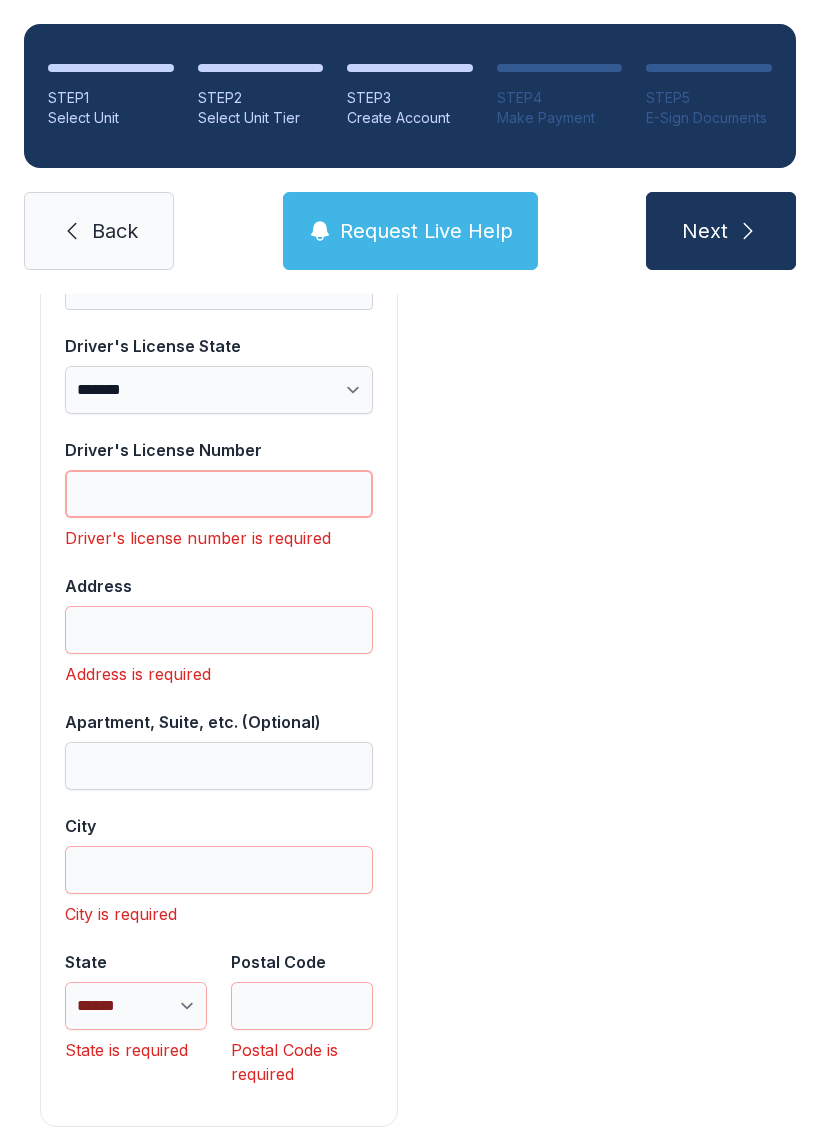 click on "Driver's License Number" at bounding box center [219, 494] 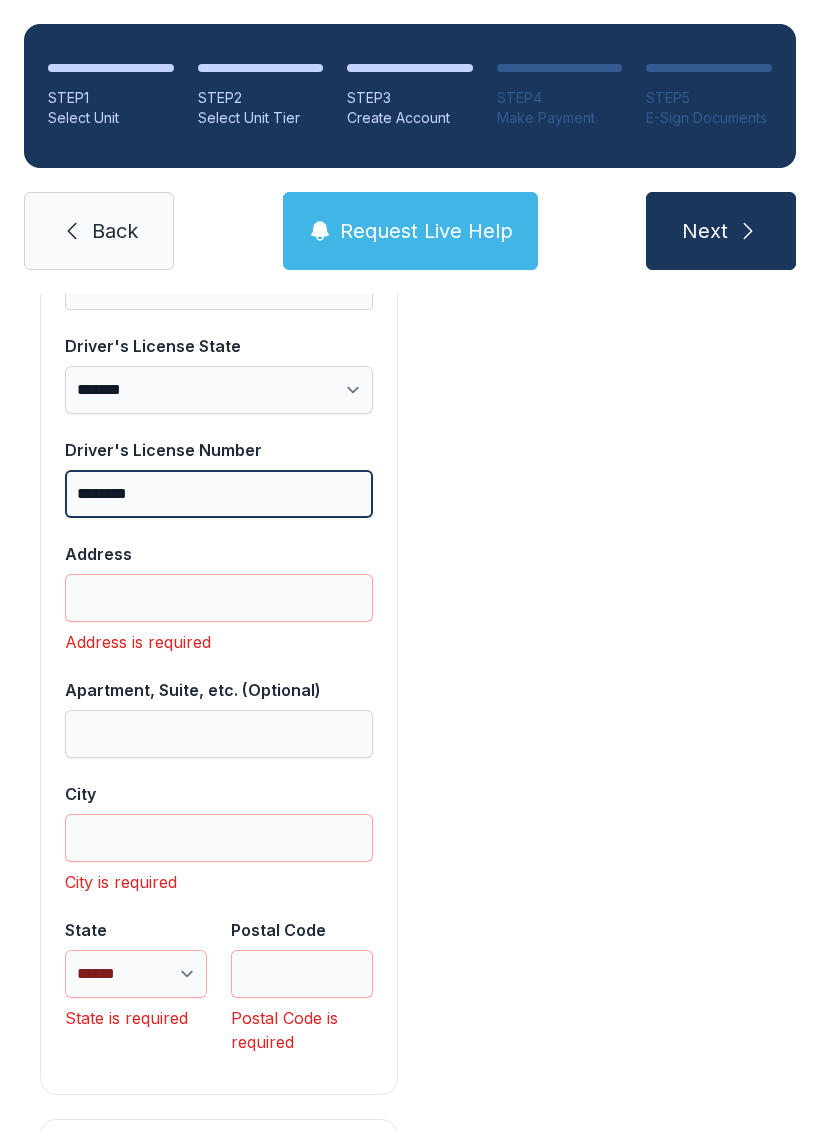 type on "********" 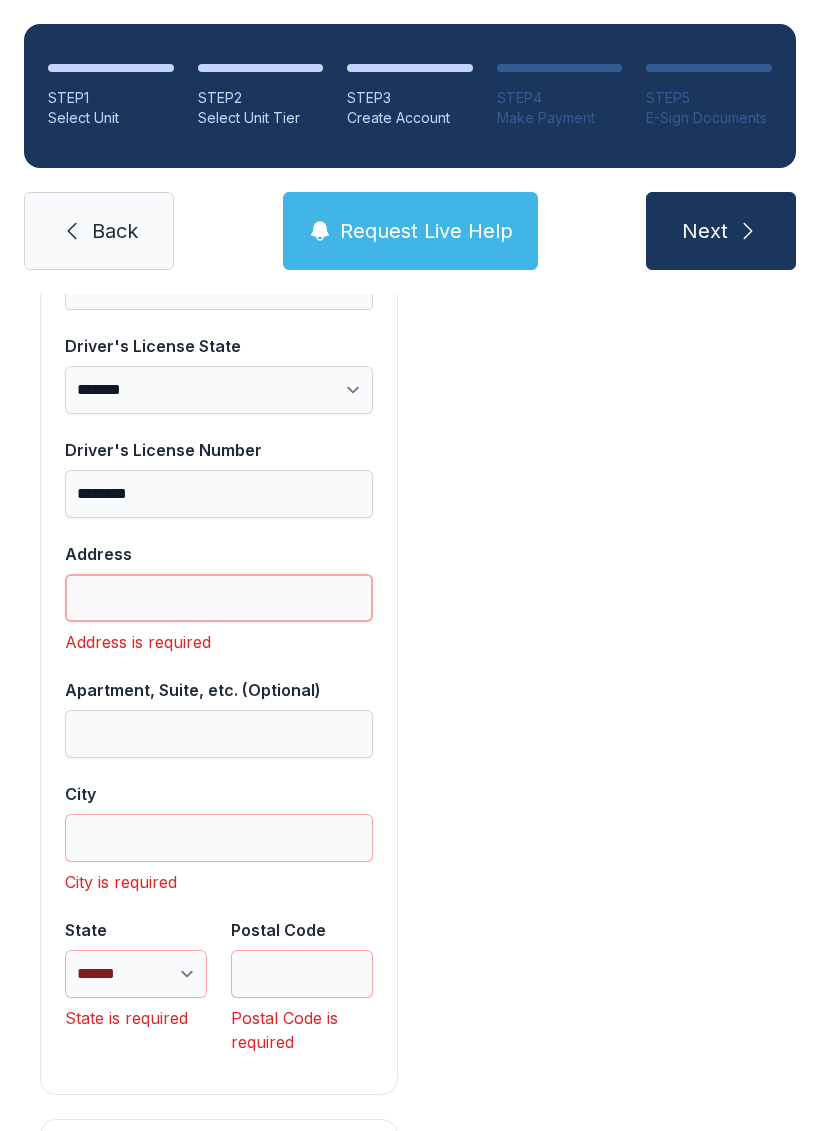 click on "Address" at bounding box center [219, 598] 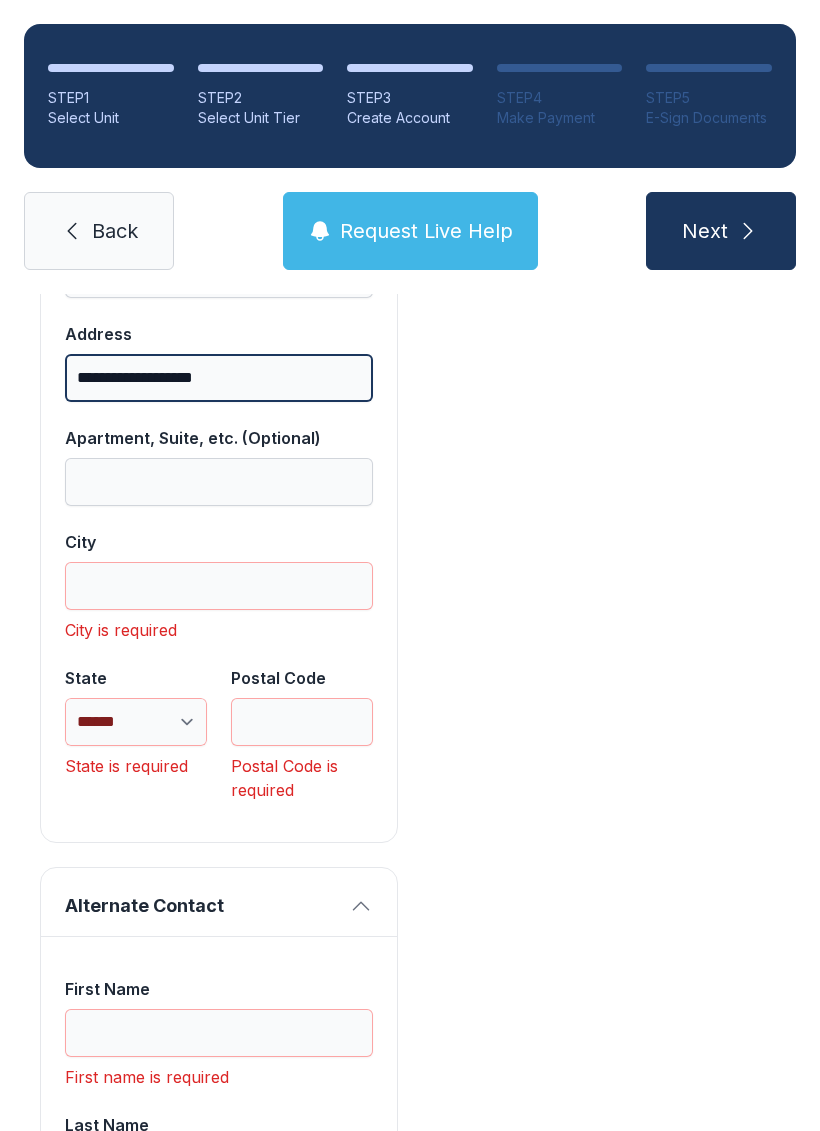 scroll, scrollTop: 1596, scrollLeft: 0, axis: vertical 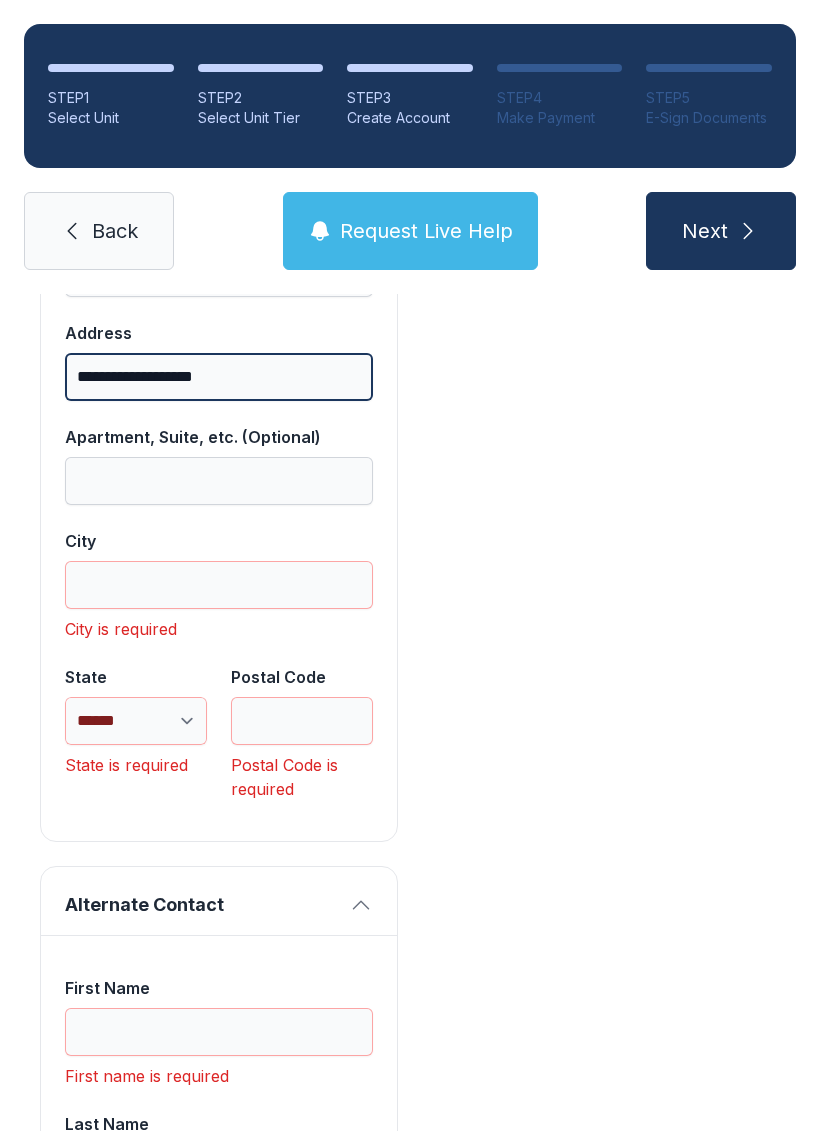 type on "**********" 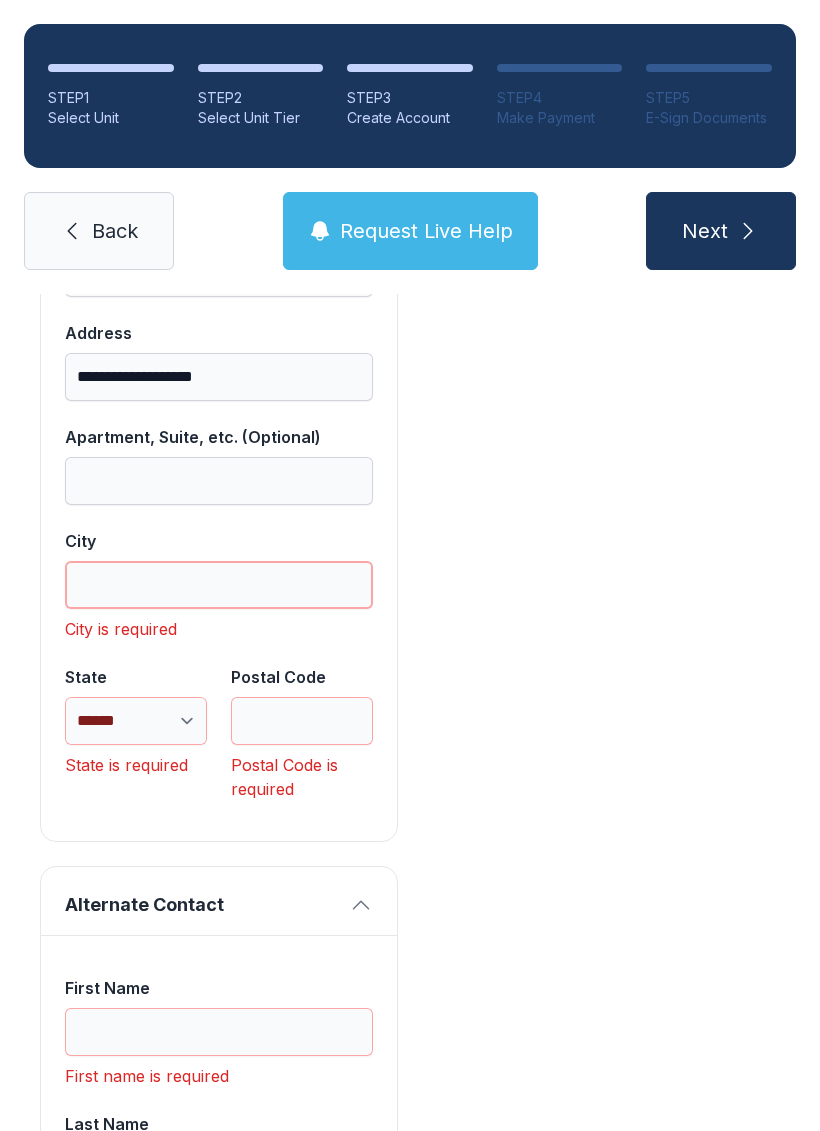click on "City" at bounding box center [219, 585] 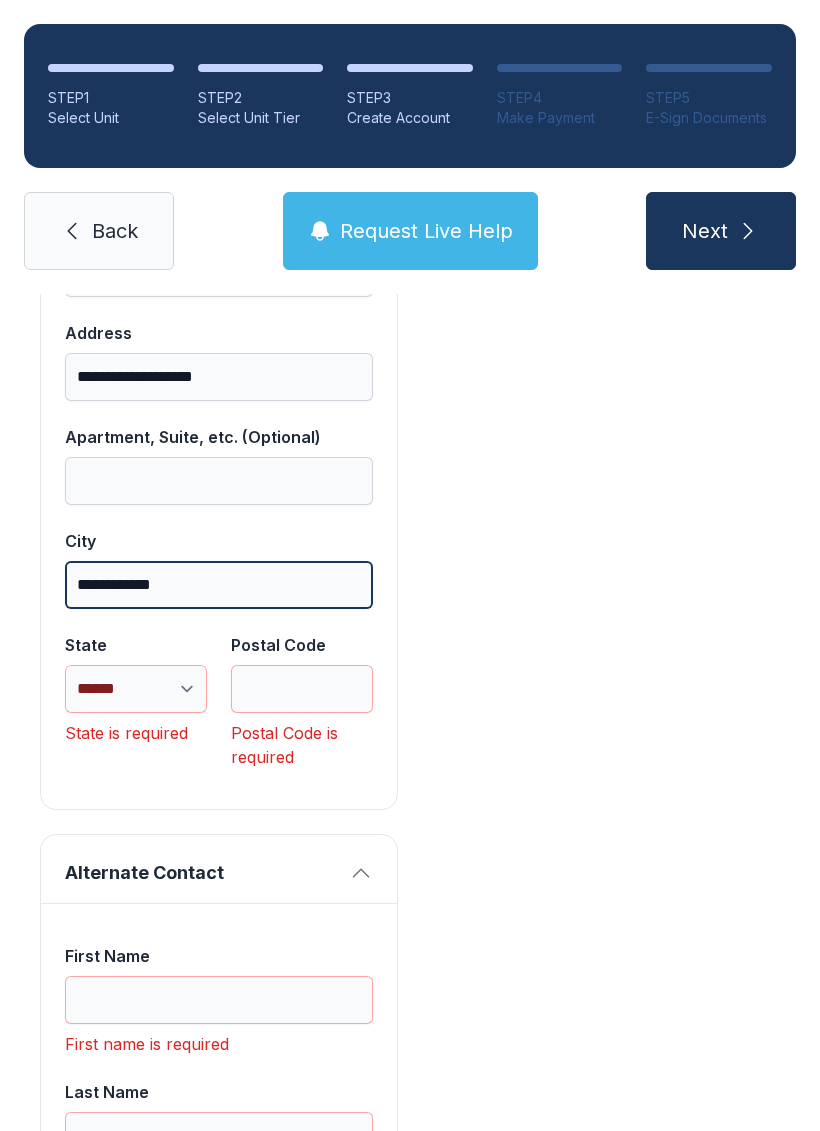 type on "**********" 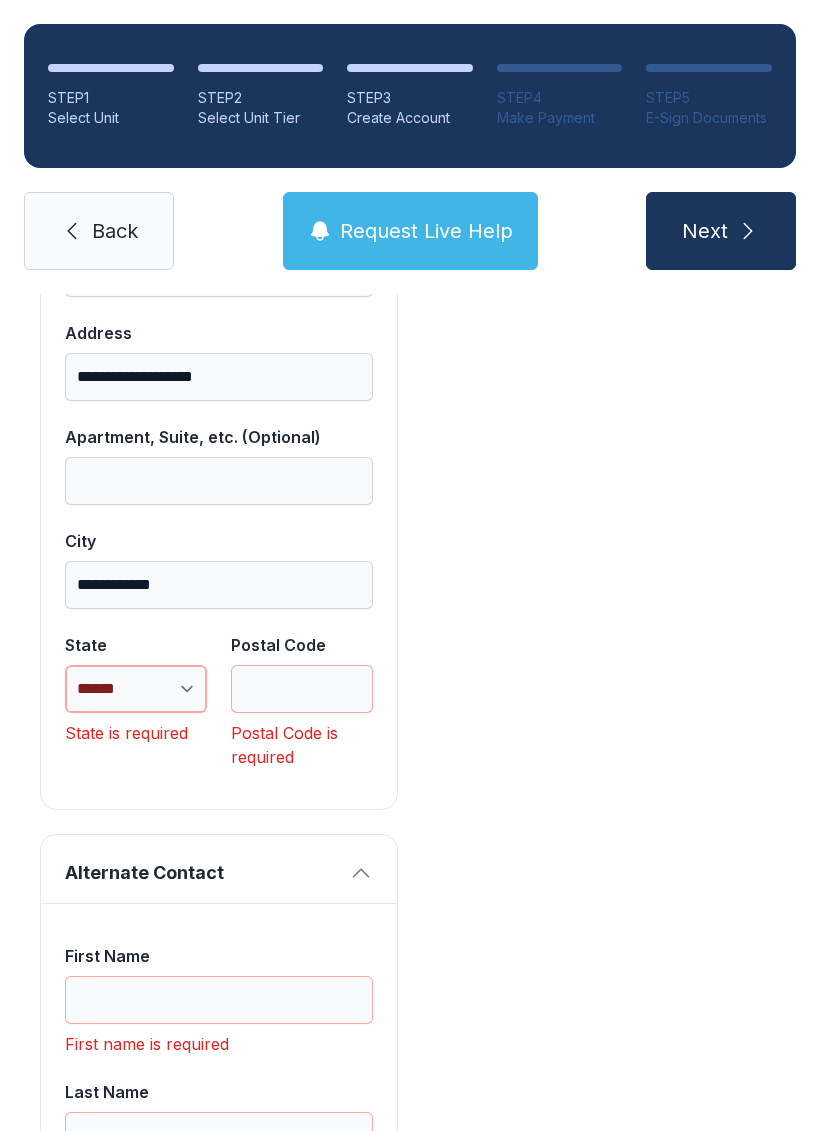 click on "**********" at bounding box center [136, 689] 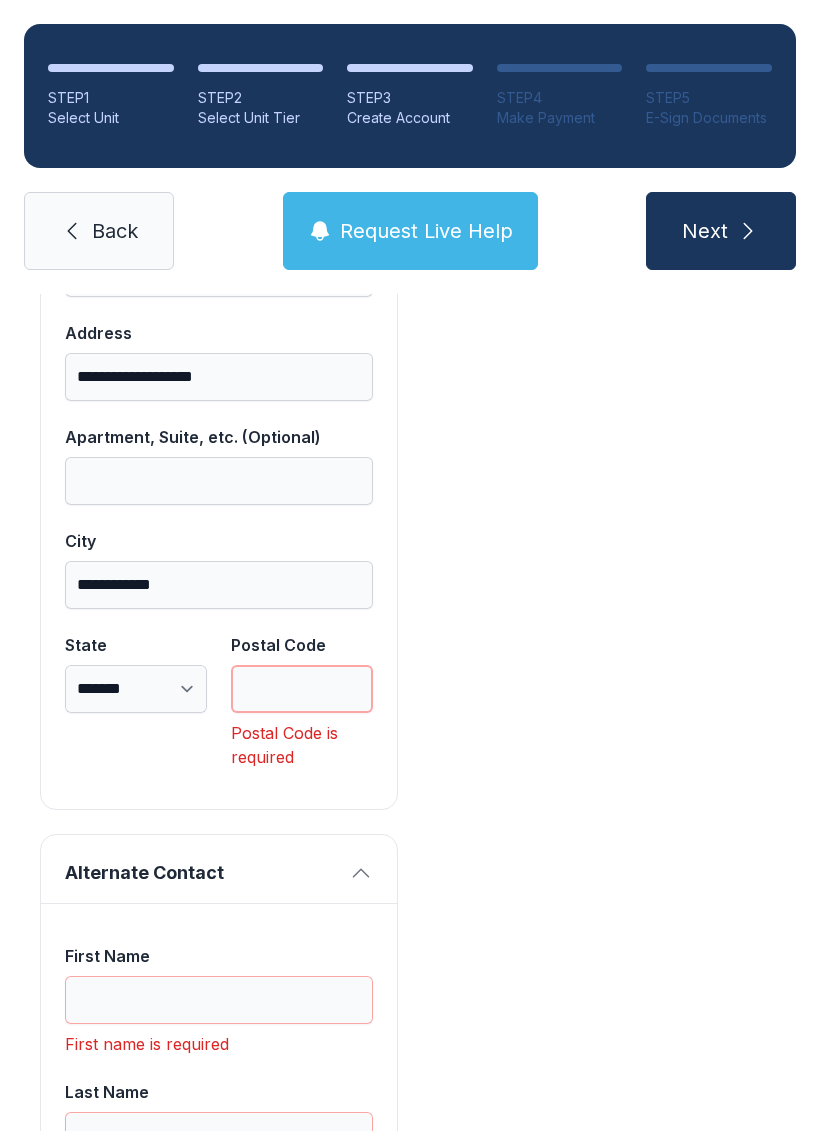click on "Postal Code" at bounding box center [302, 689] 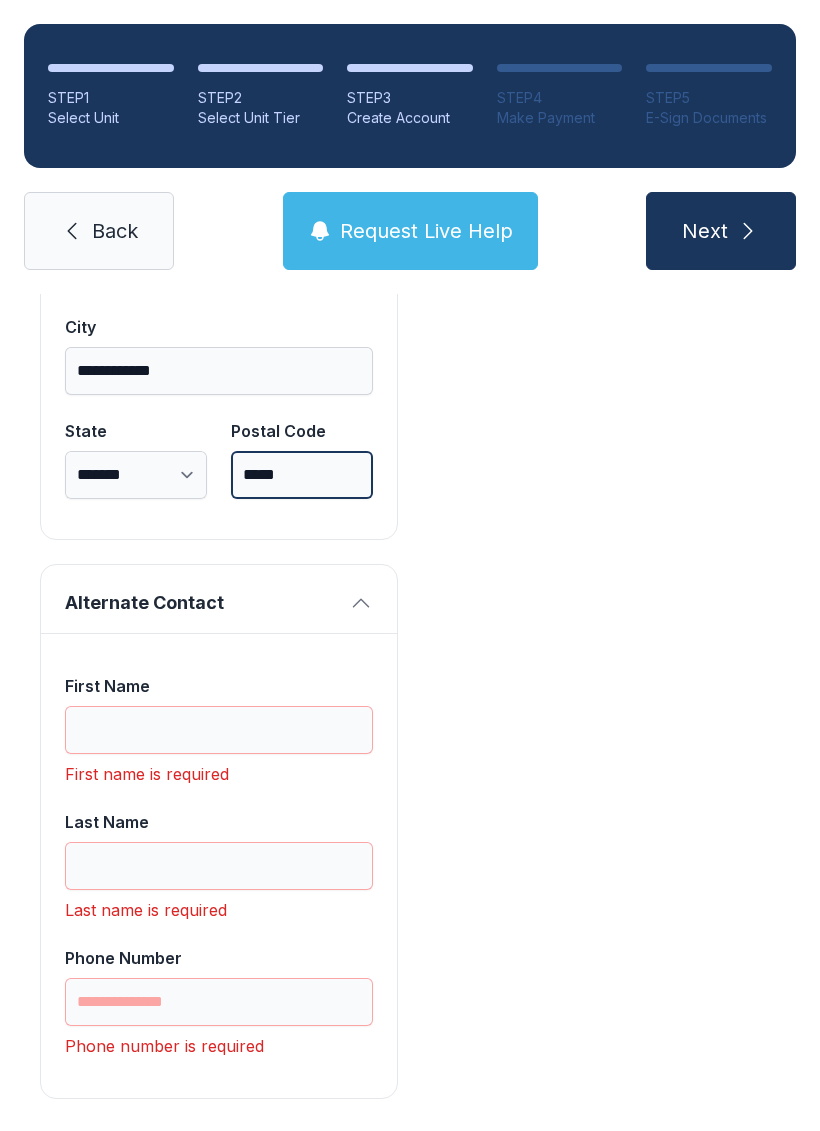 scroll, scrollTop: 1809, scrollLeft: 0, axis: vertical 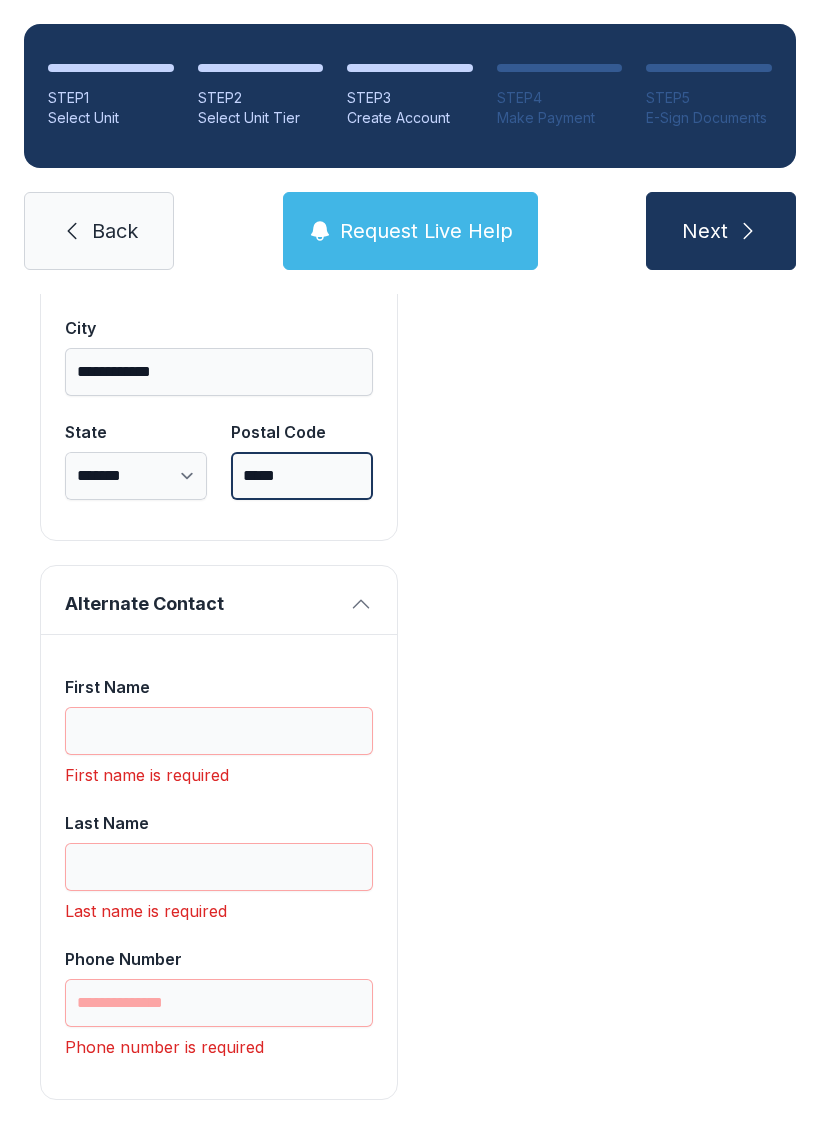type on "*****" 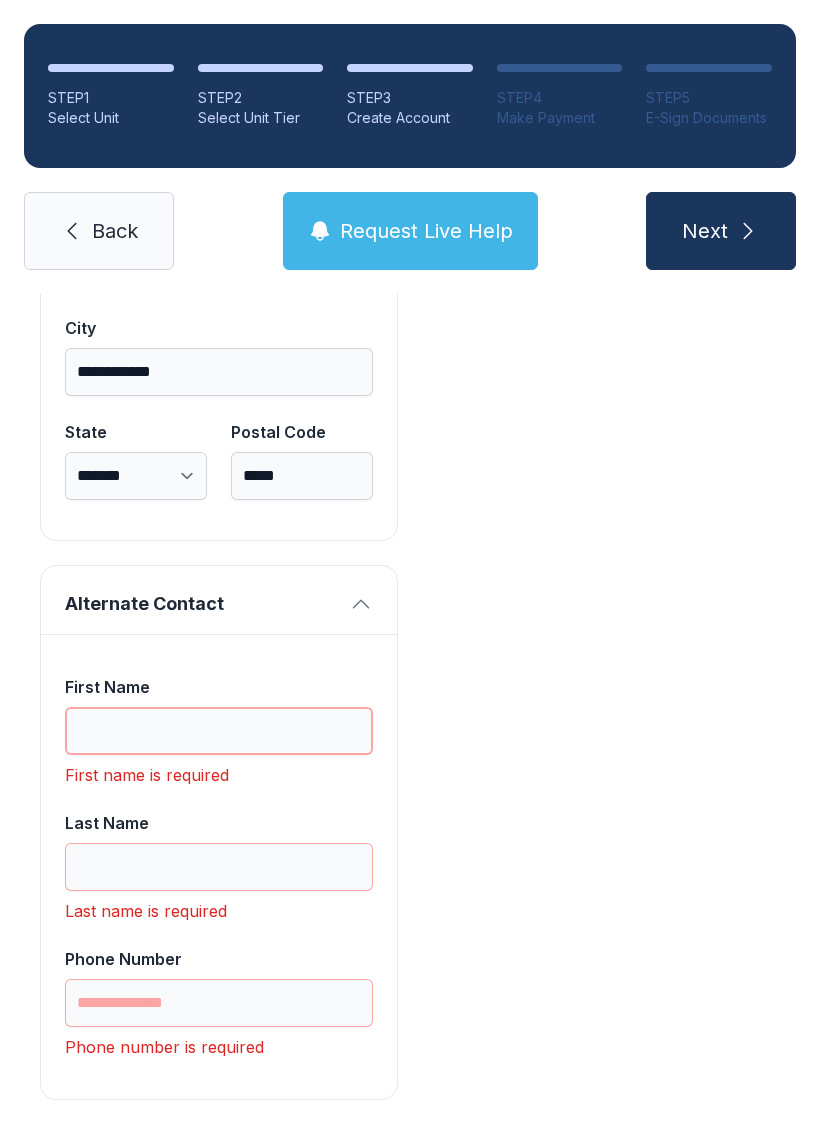 click on "First Name" at bounding box center (219, 731) 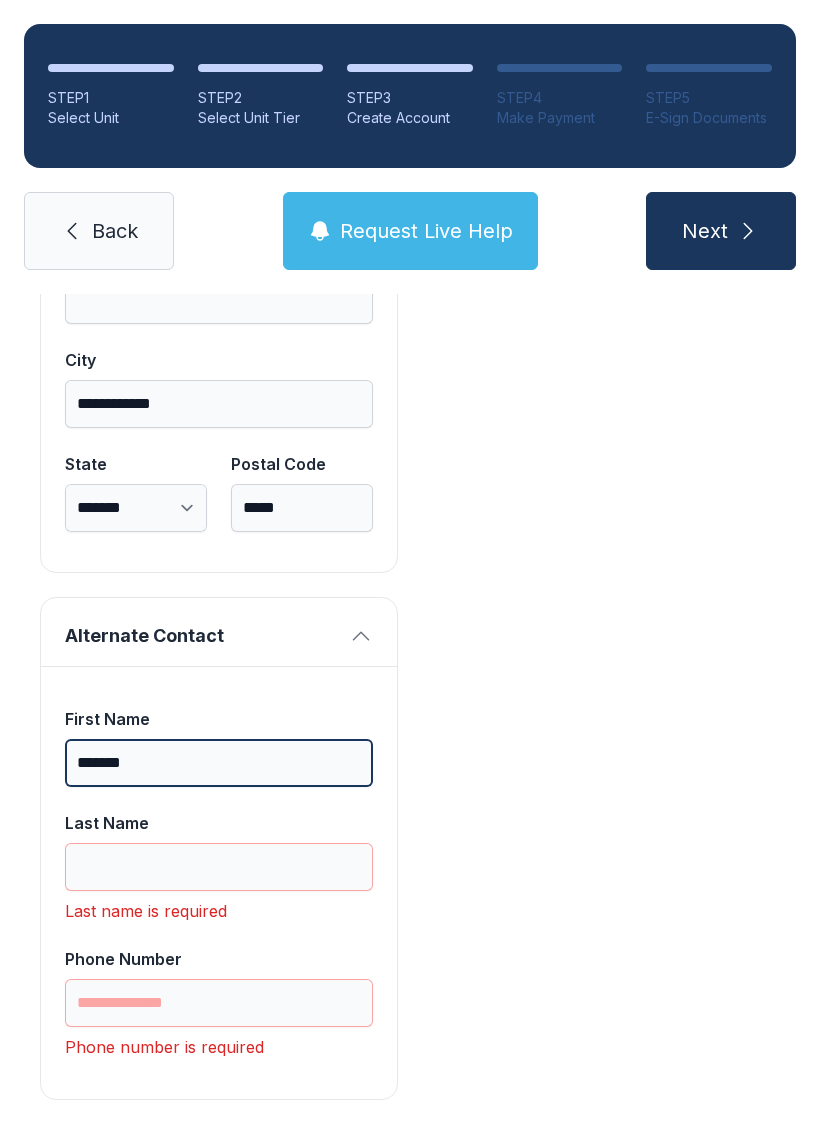 scroll, scrollTop: 1777, scrollLeft: 0, axis: vertical 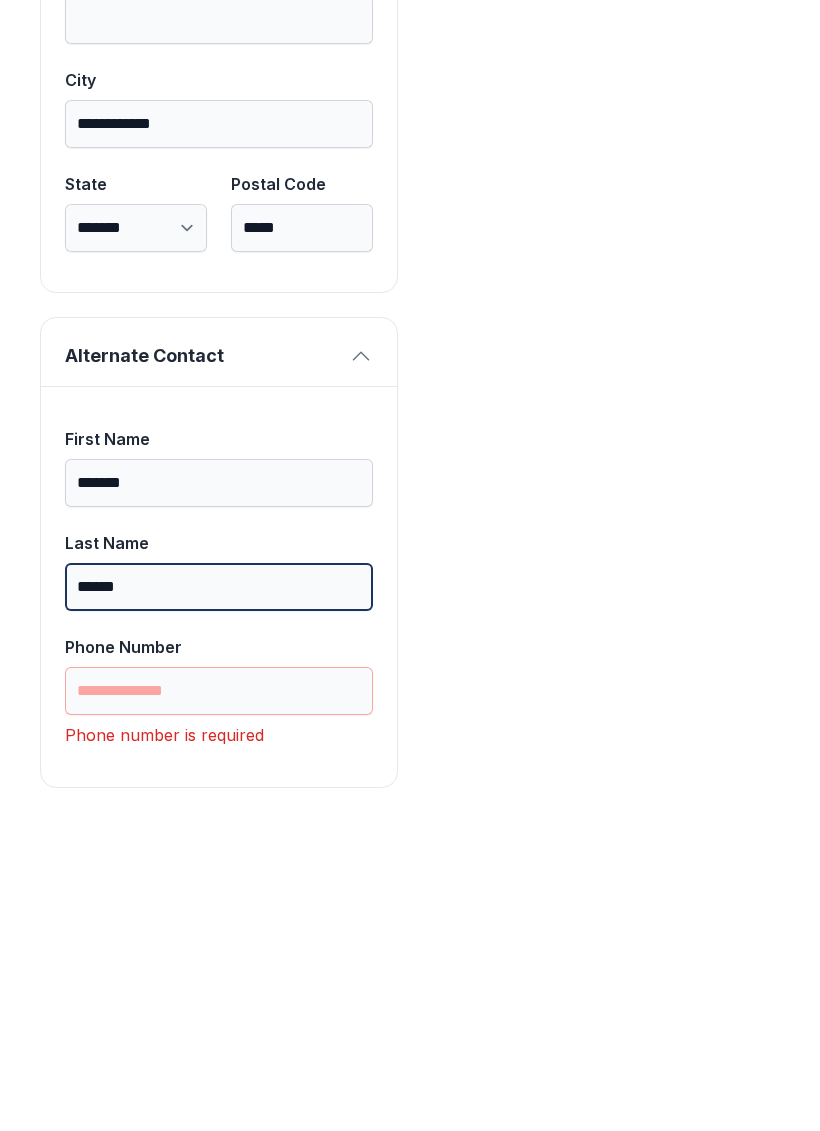 type on "******" 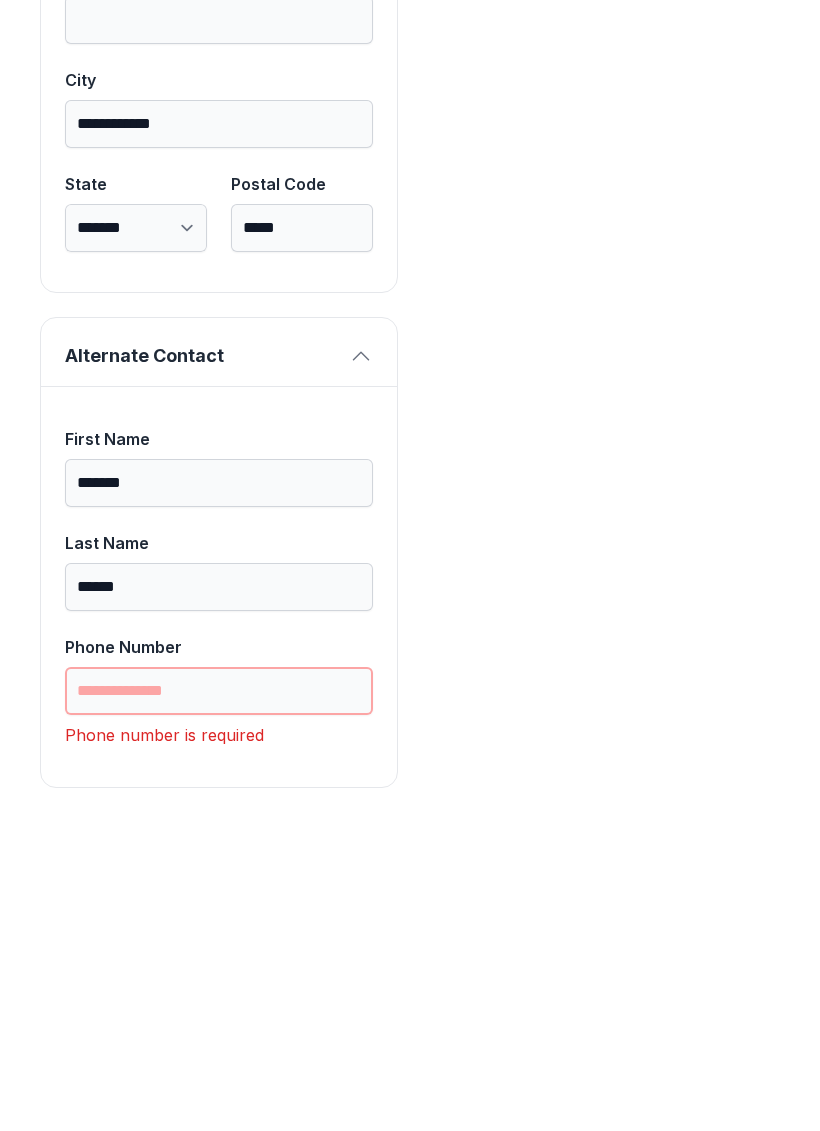 click on "Phone Number" at bounding box center (219, 1003) 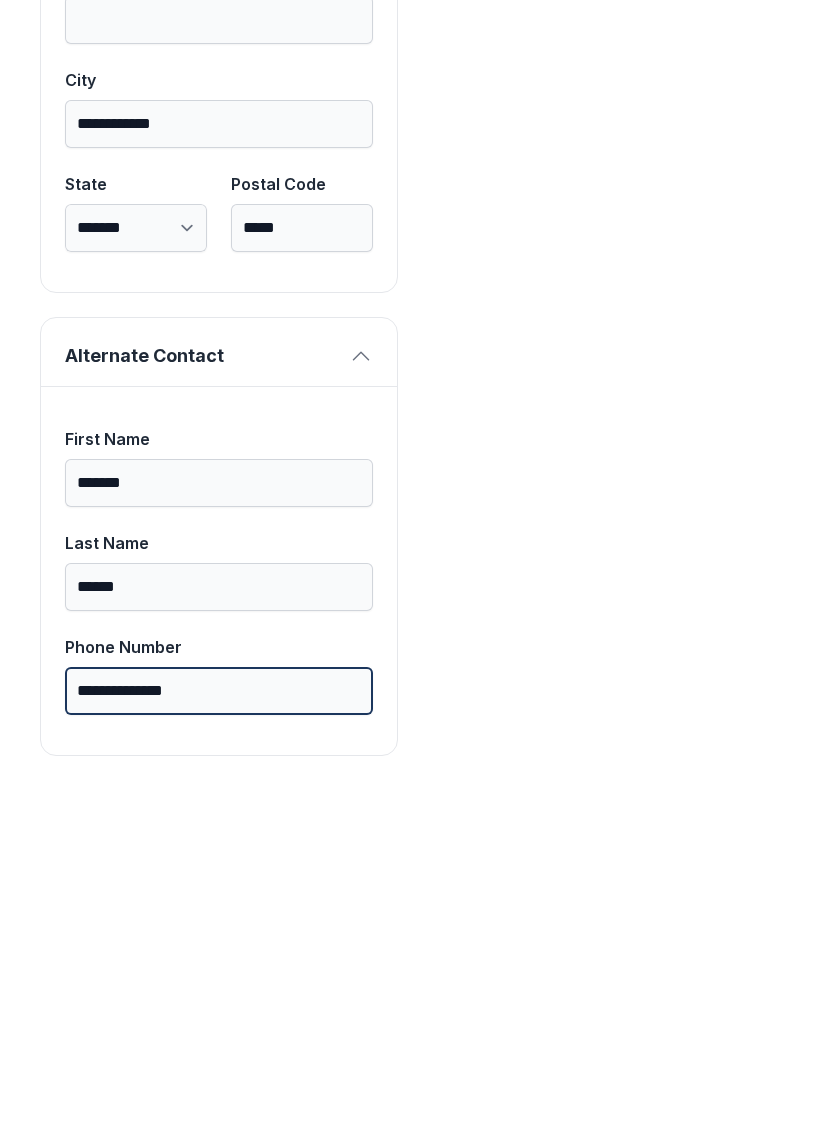 scroll, scrollTop: 1713, scrollLeft: 0, axis: vertical 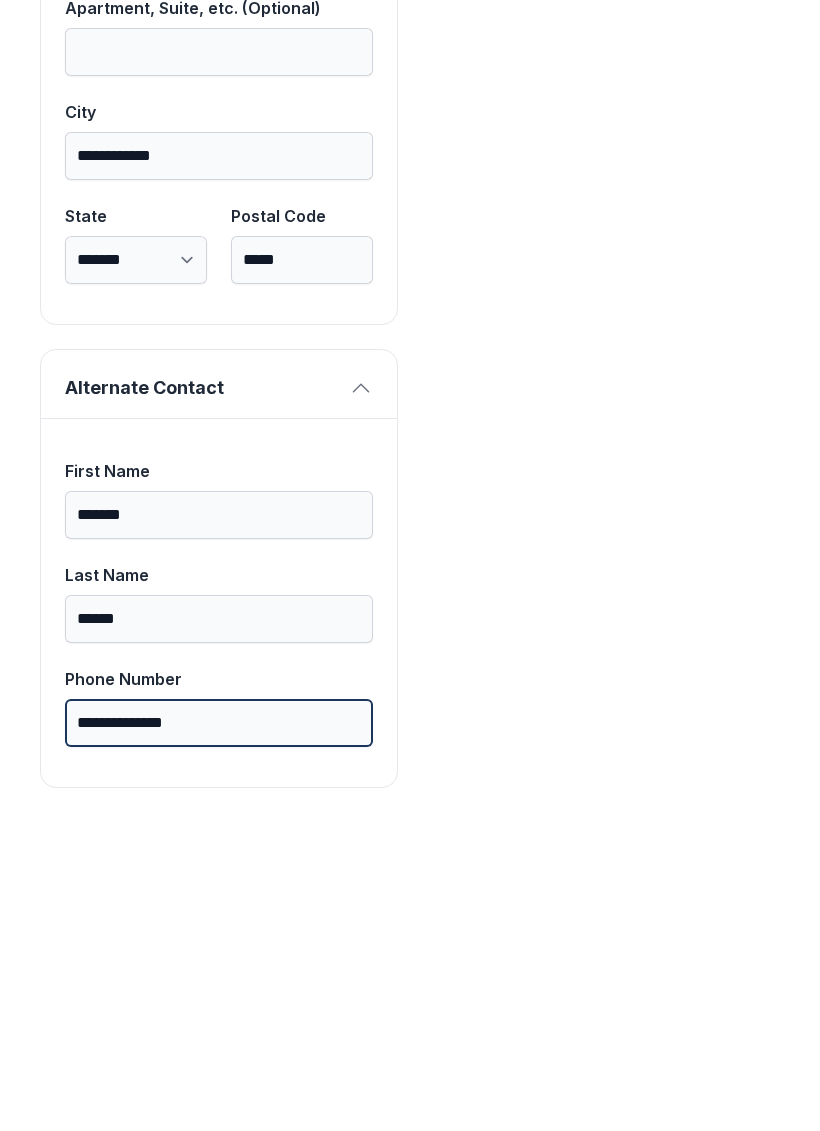 type on "**********" 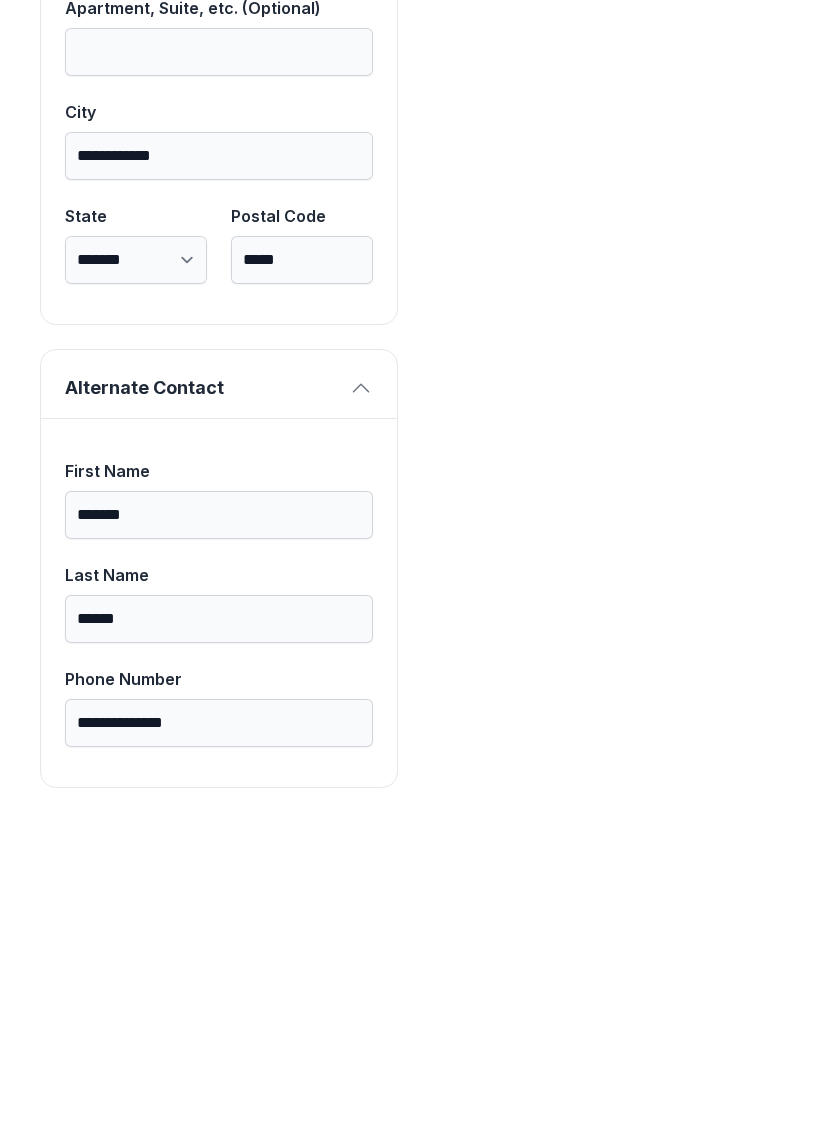 click on "Payment Unit Type 1st Floor Climate Control Monthly Rate $155.00 Unit Size 10 x 10 Monthly Rental Lock Fee $4.83 Monthly Charge $104.03 Administrative Fee $30.00 Insurance Fee $11.29 Total $150.15" at bounding box center [601, -104] 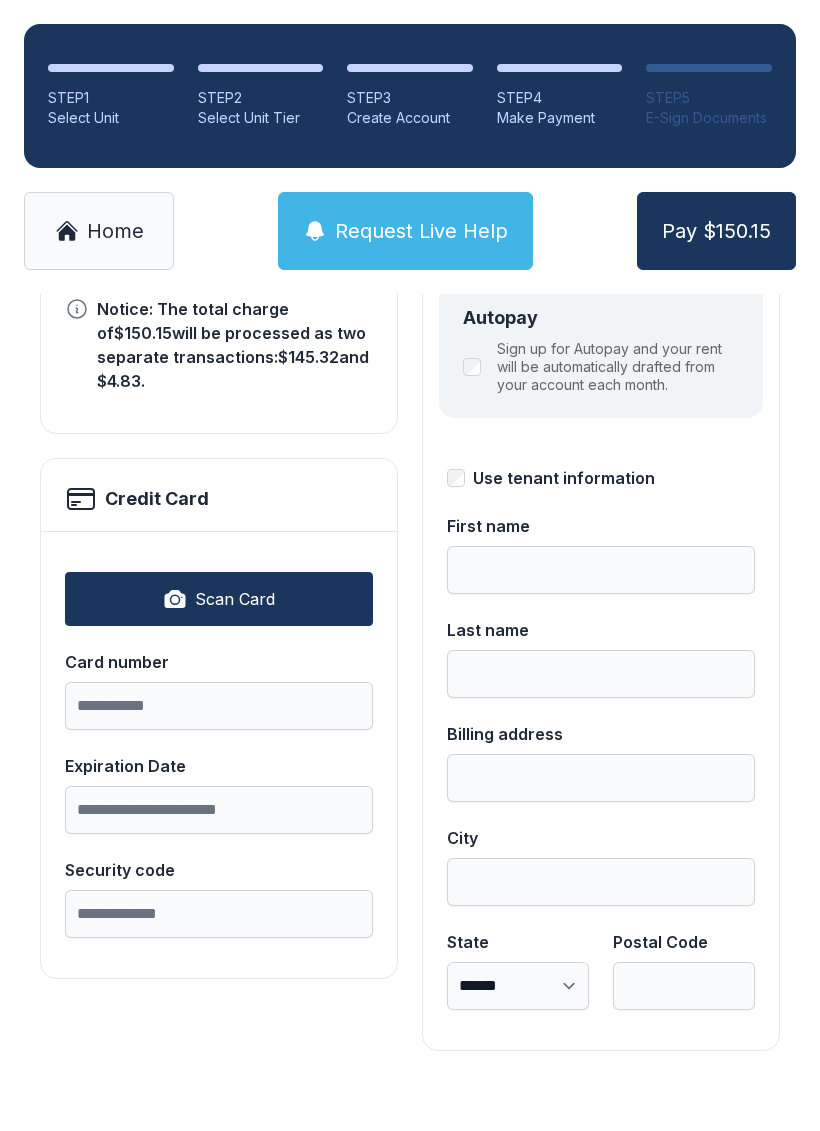 scroll, scrollTop: 0, scrollLeft: 0, axis: both 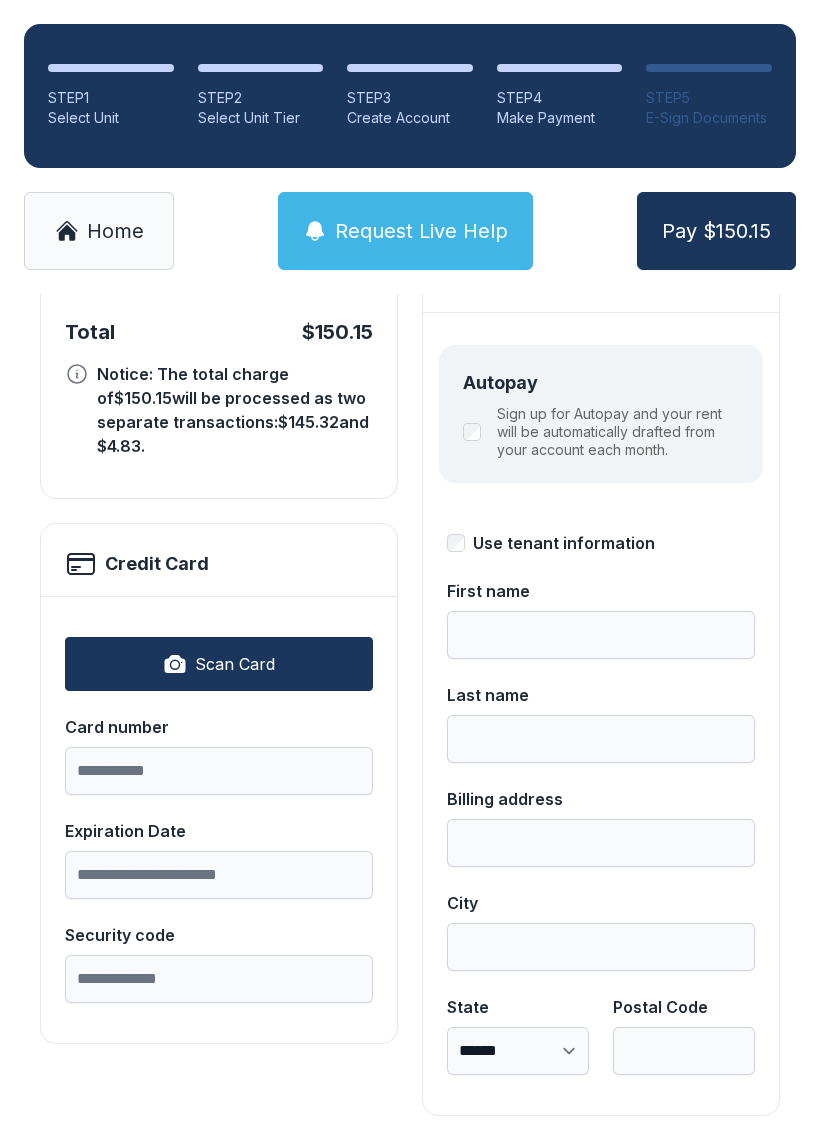 click on "Scan Card" at bounding box center (235, 664) 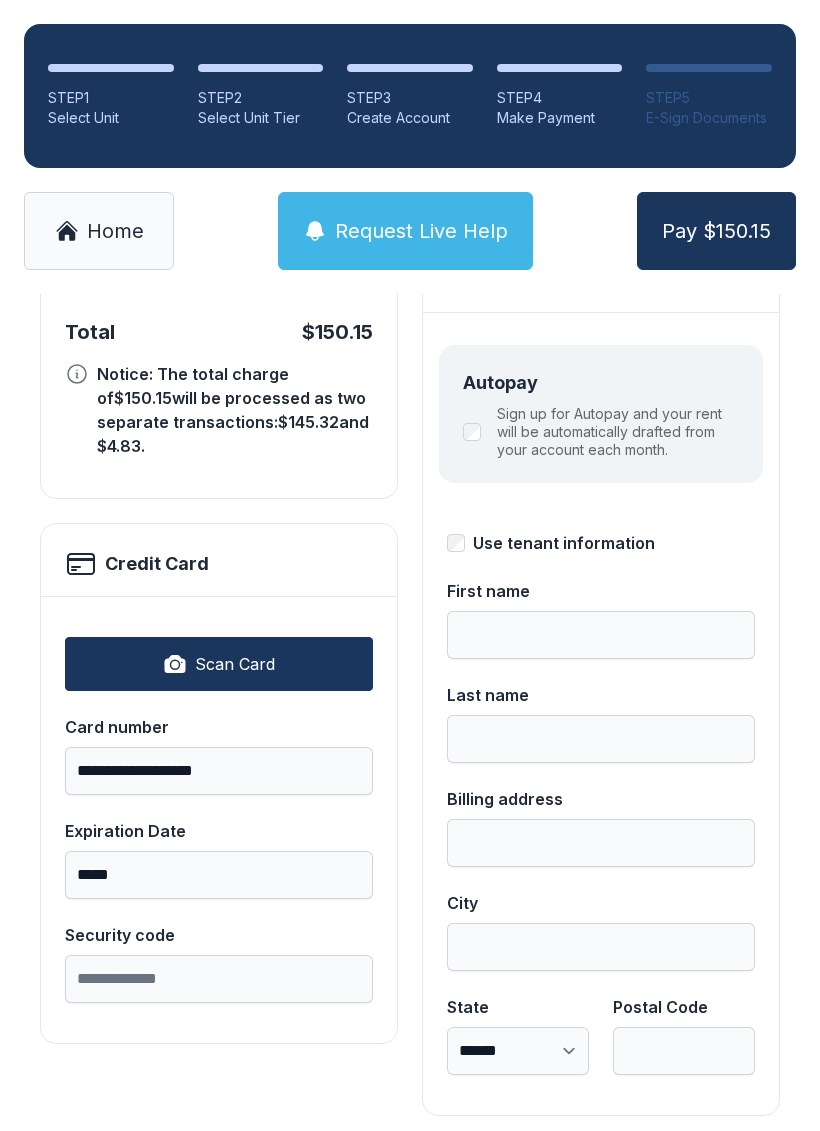 type on "**********" 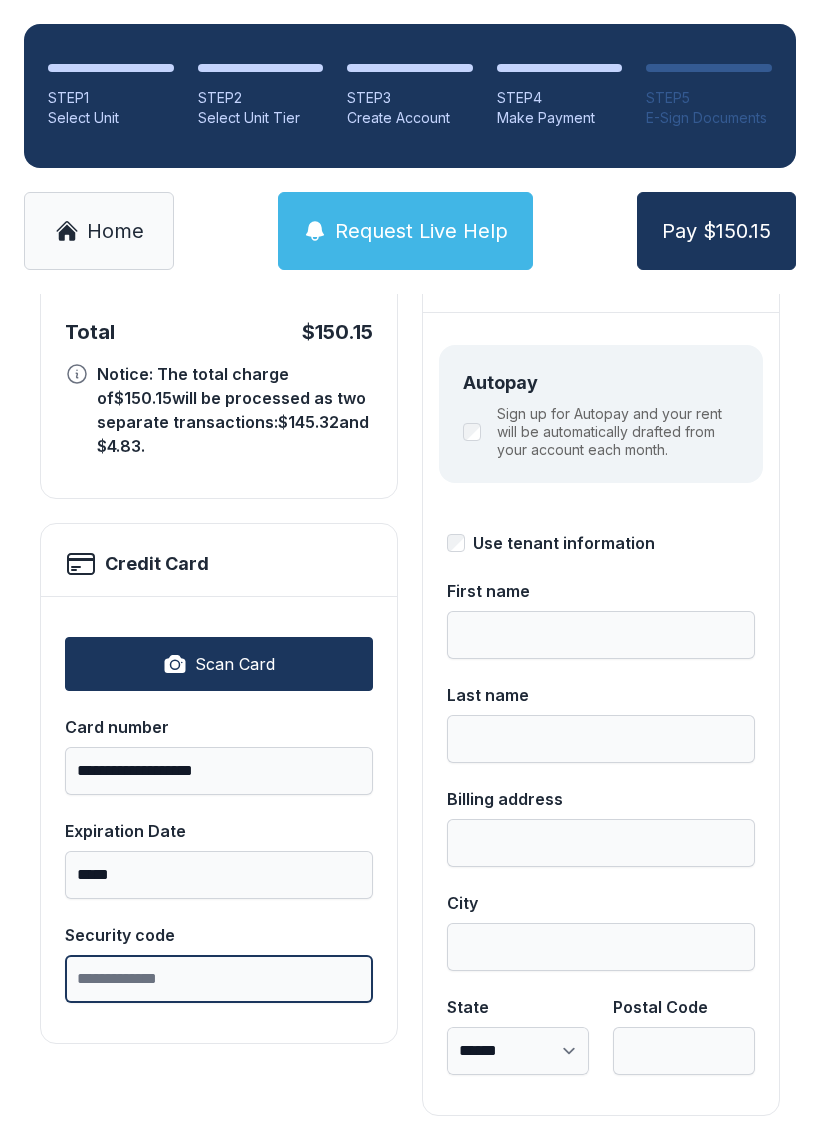 click on "Security code" at bounding box center [219, 979] 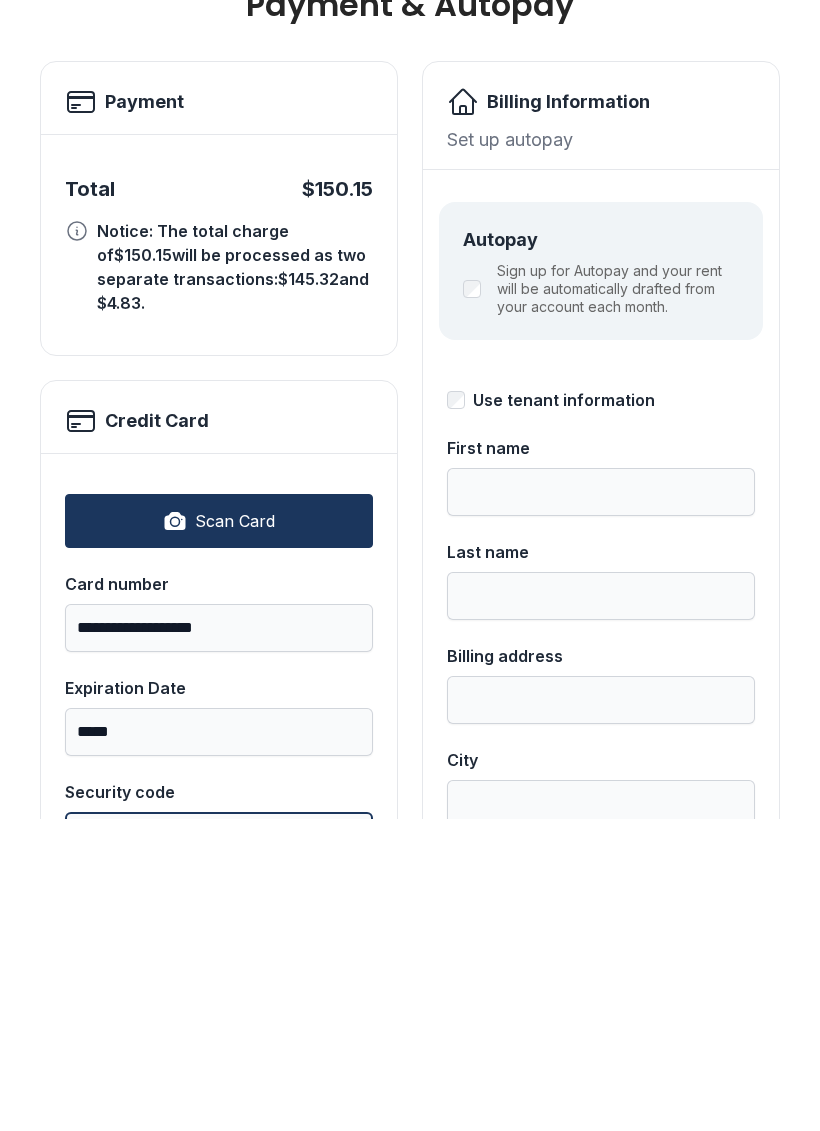 scroll, scrollTop: 32, scrollLeft: 0, axis: vertical 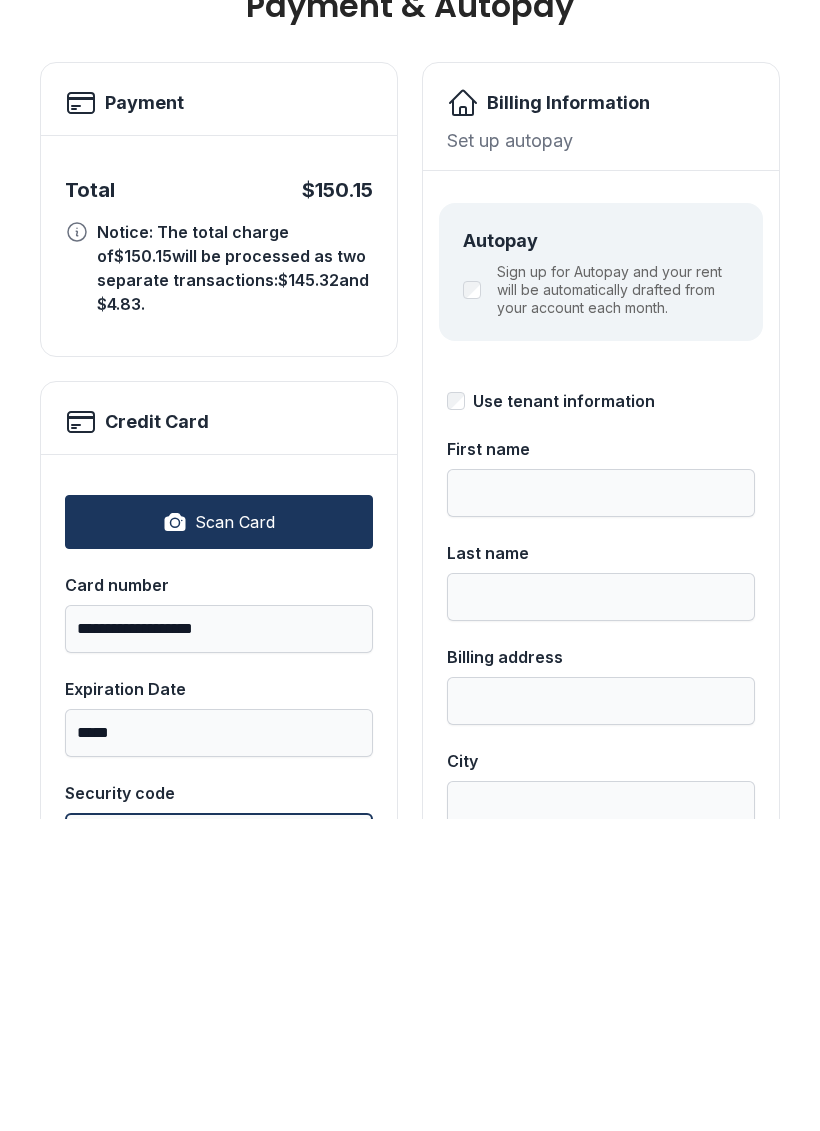 type on "***" 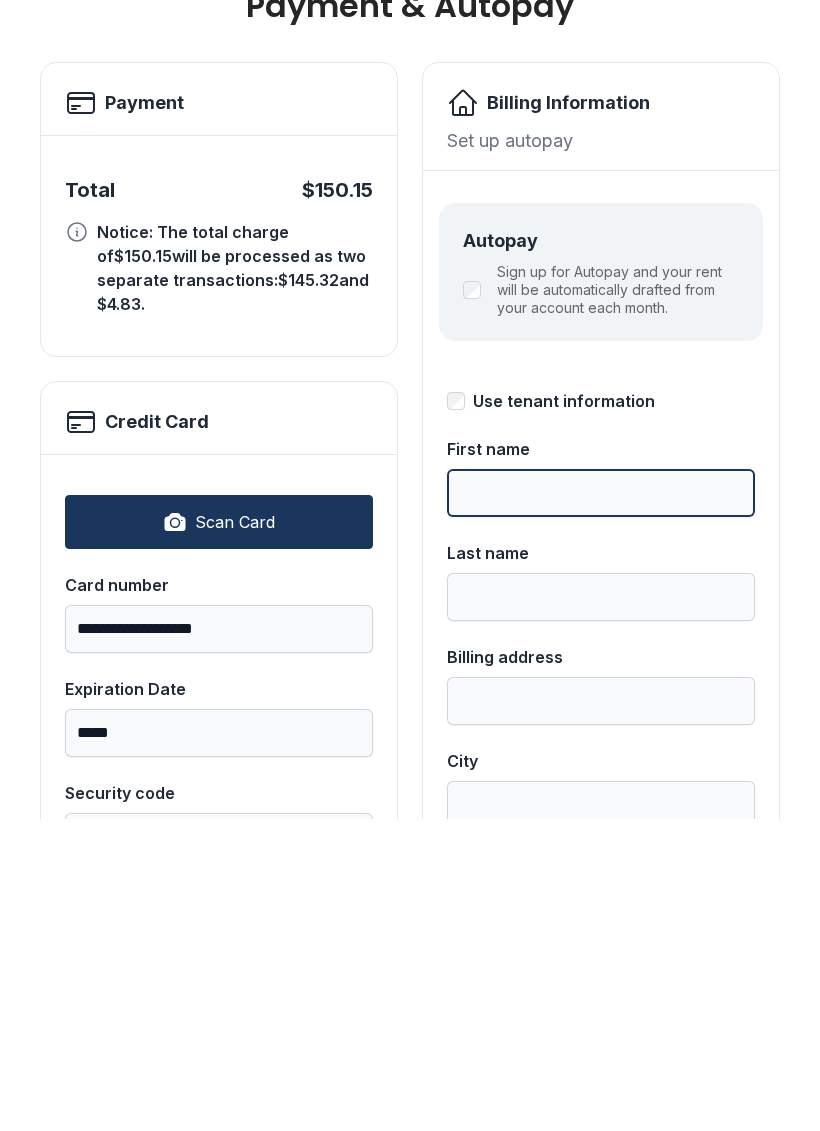click on "First name" at bounding box center [601, 805] 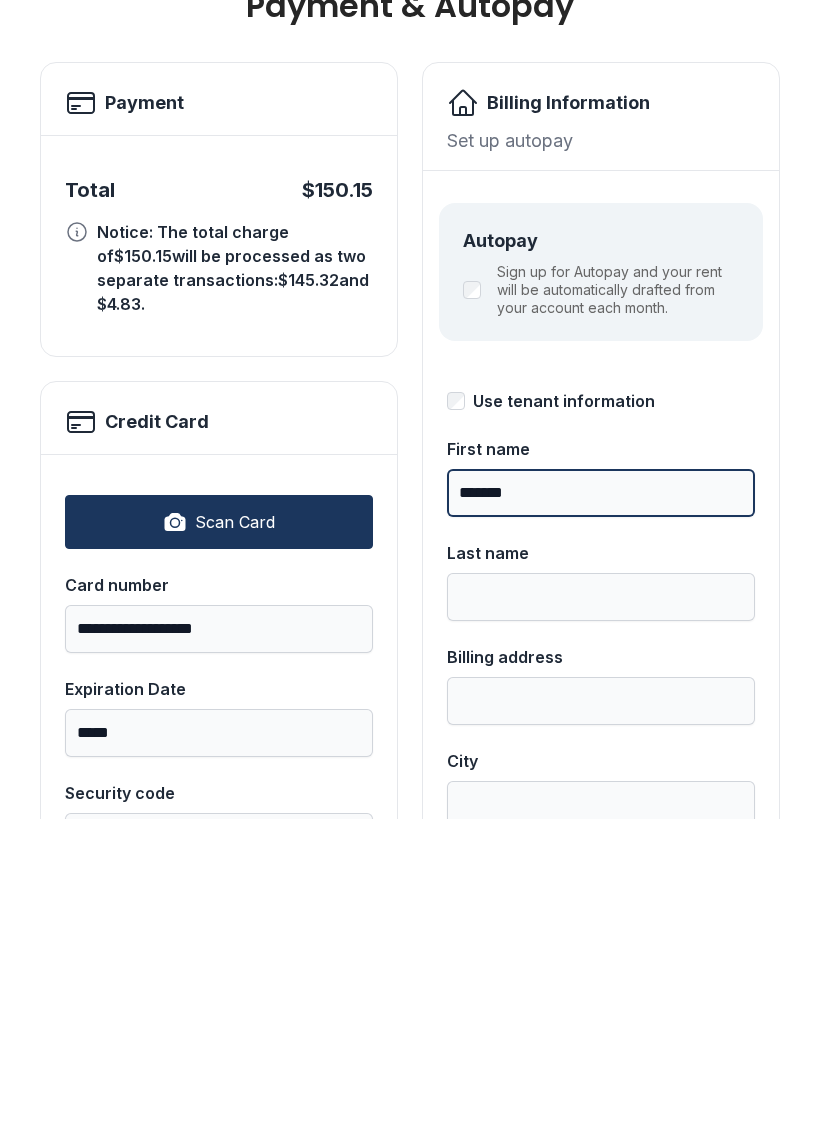 type on "*******" 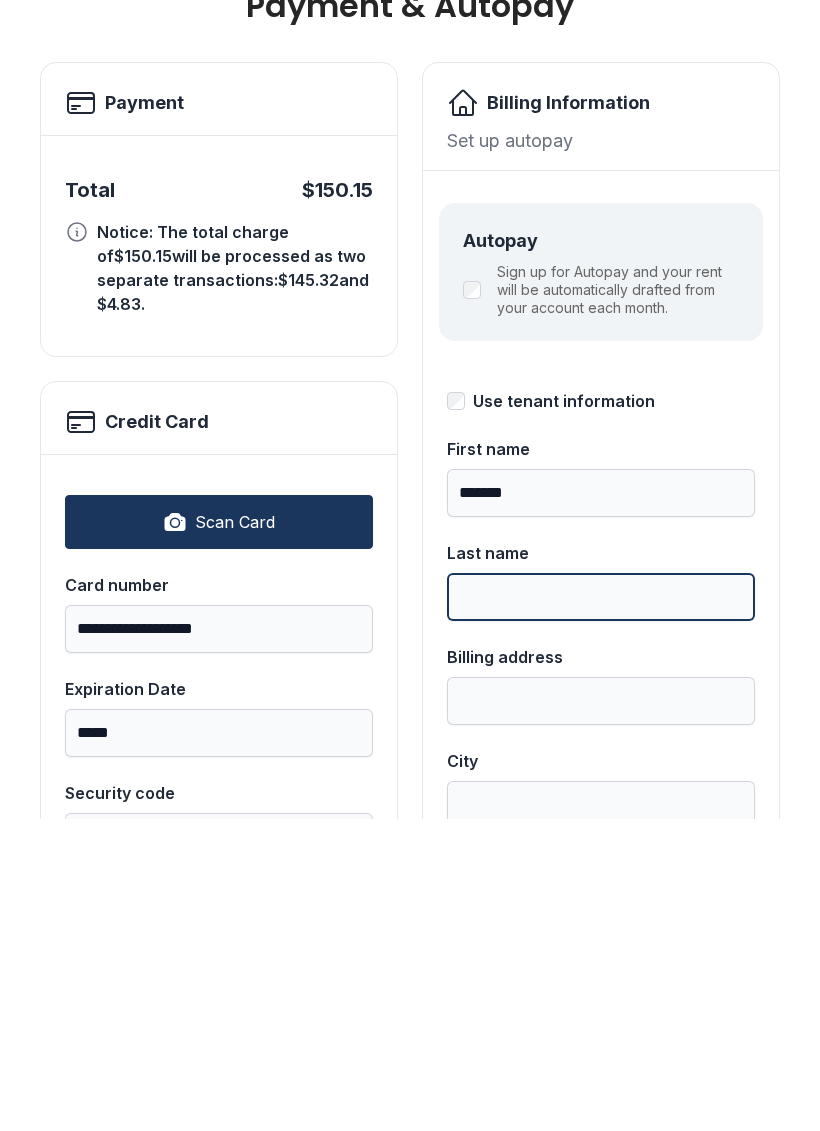click on "Last name" at bounding box center [601, 909] 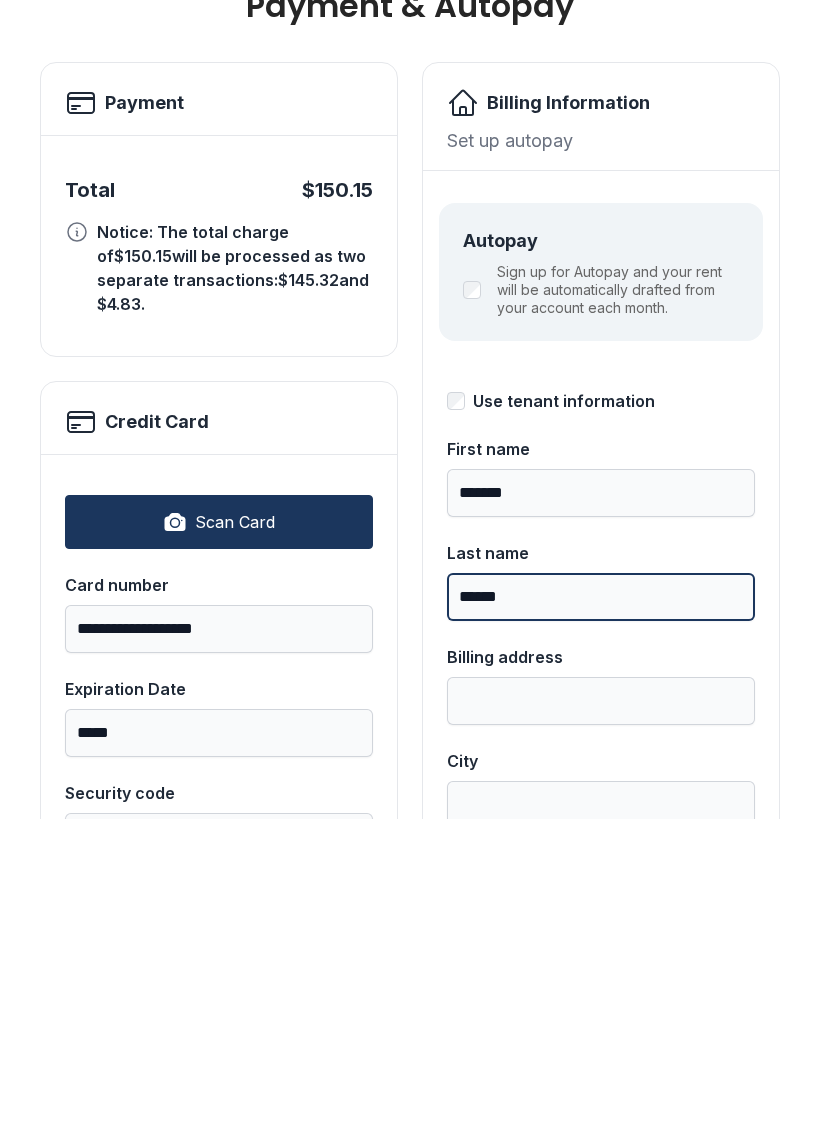 type on "******" 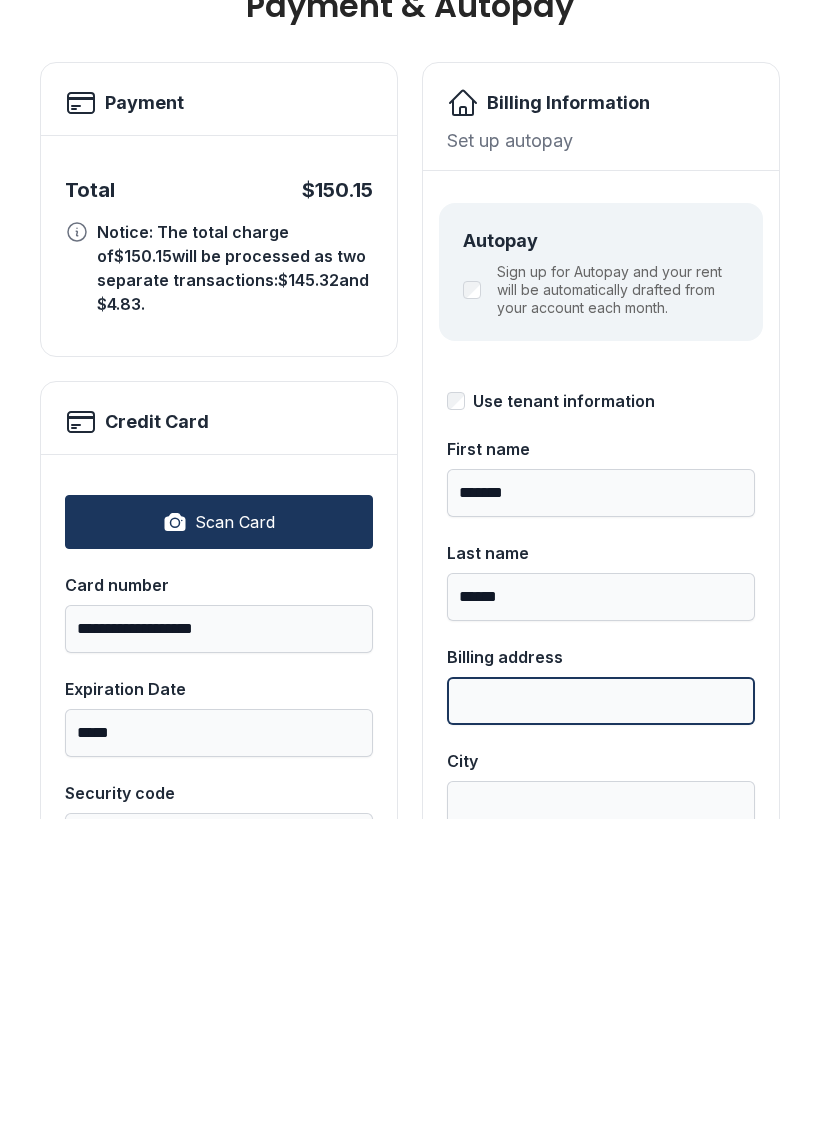 click on "Billing address" at bounding box center [601, 1013] 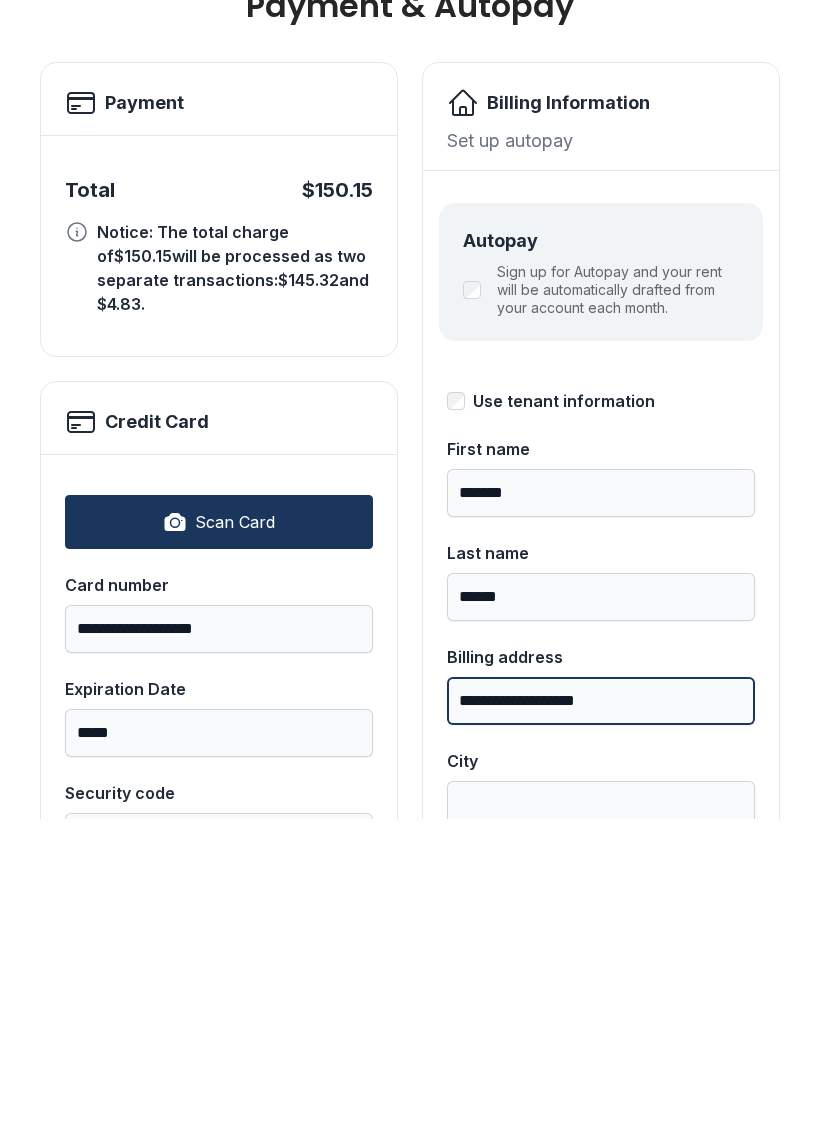 type on "**********" 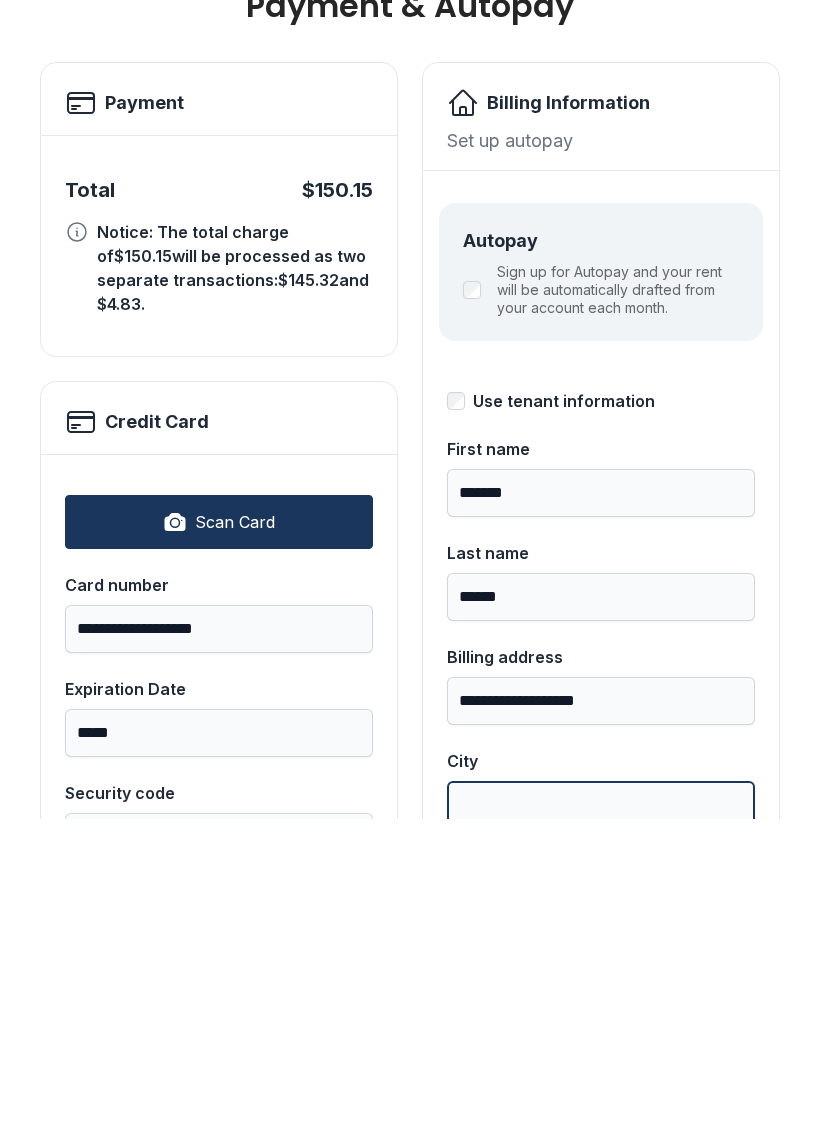 click on "City" at bounding box center [601, 1117] 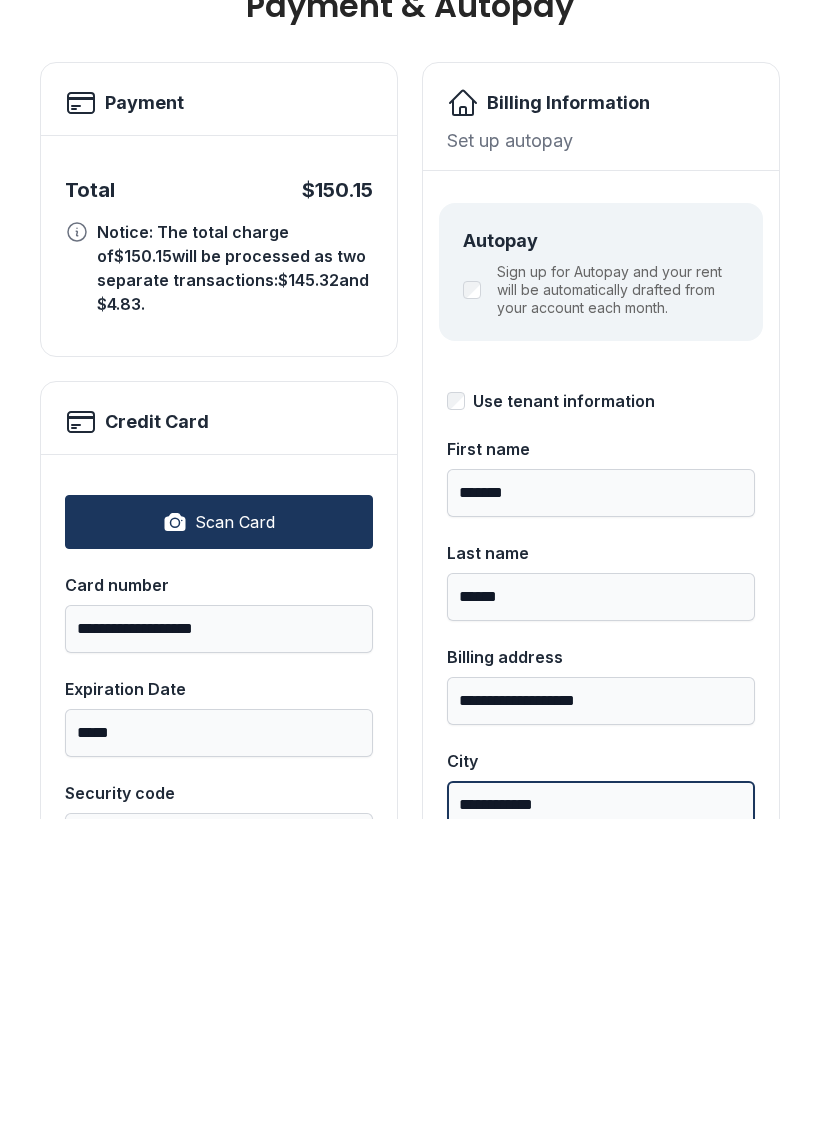 scroll, scrollTop: 176, scrollLeft: 0, axis: vertical 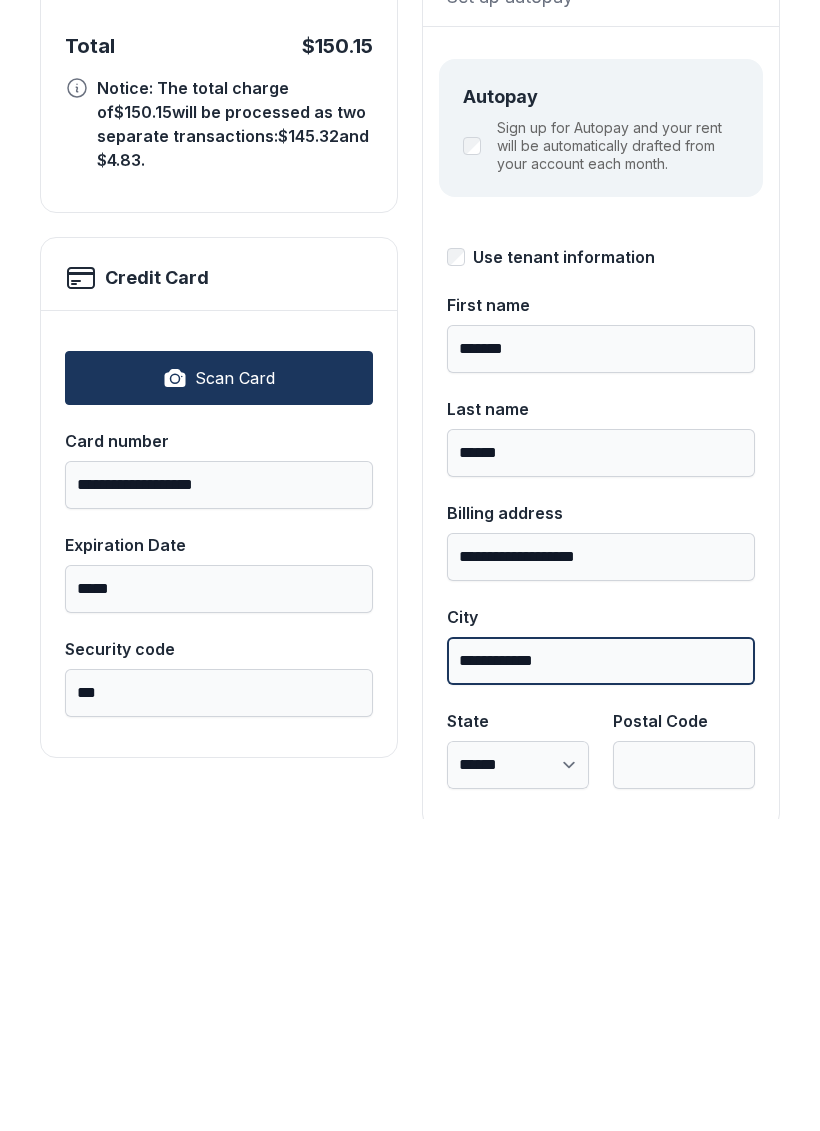 type on "**********" 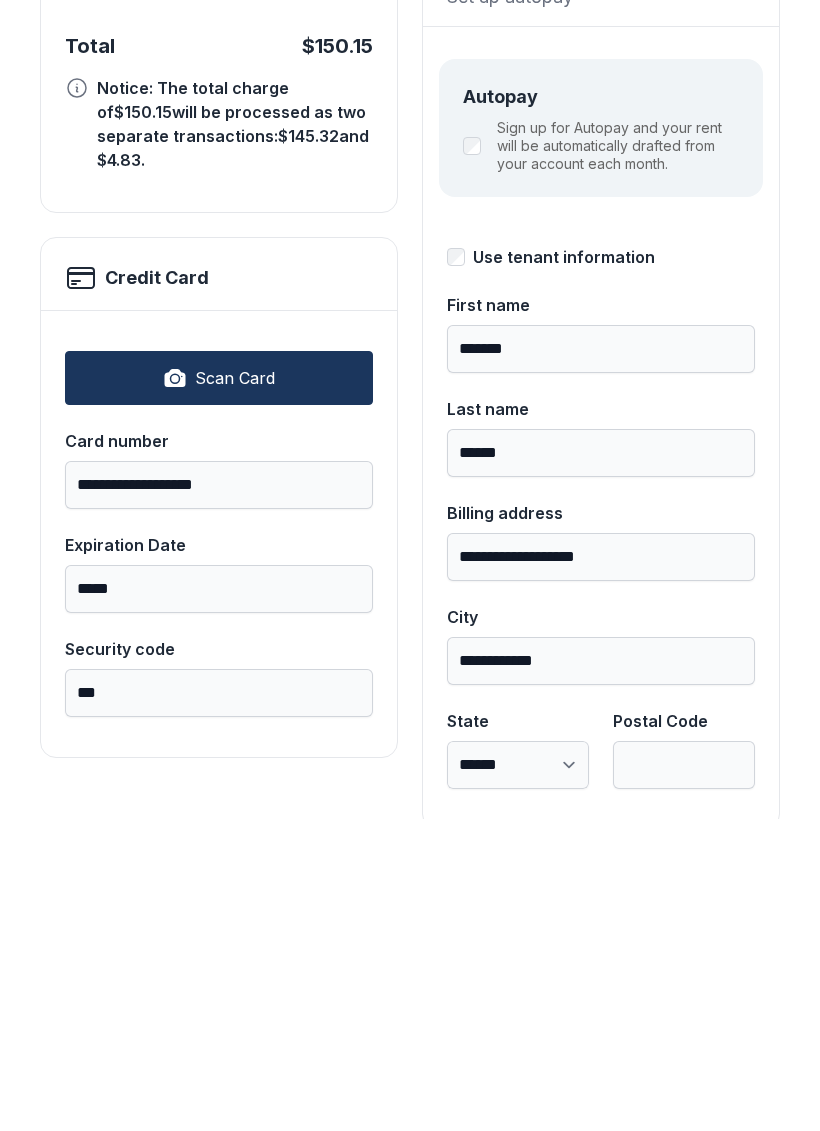 click on "**********" at bounding box center (518, 1077) 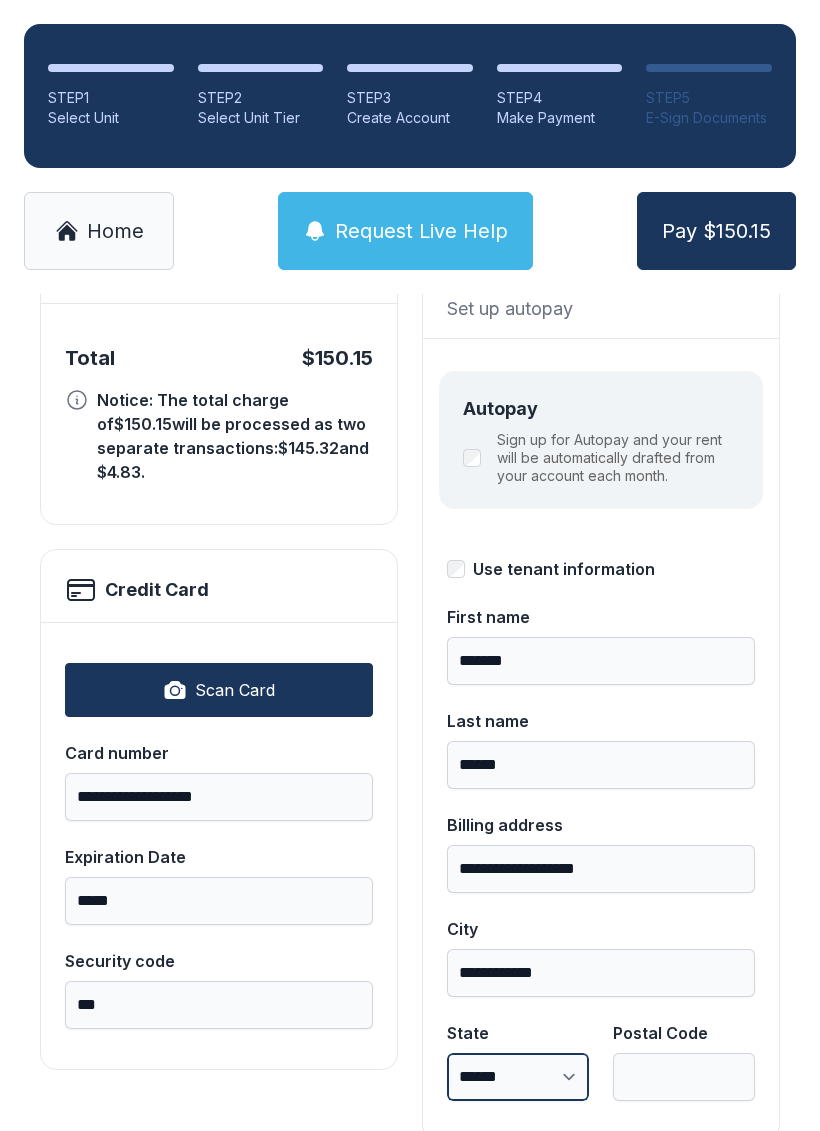 select on "**" 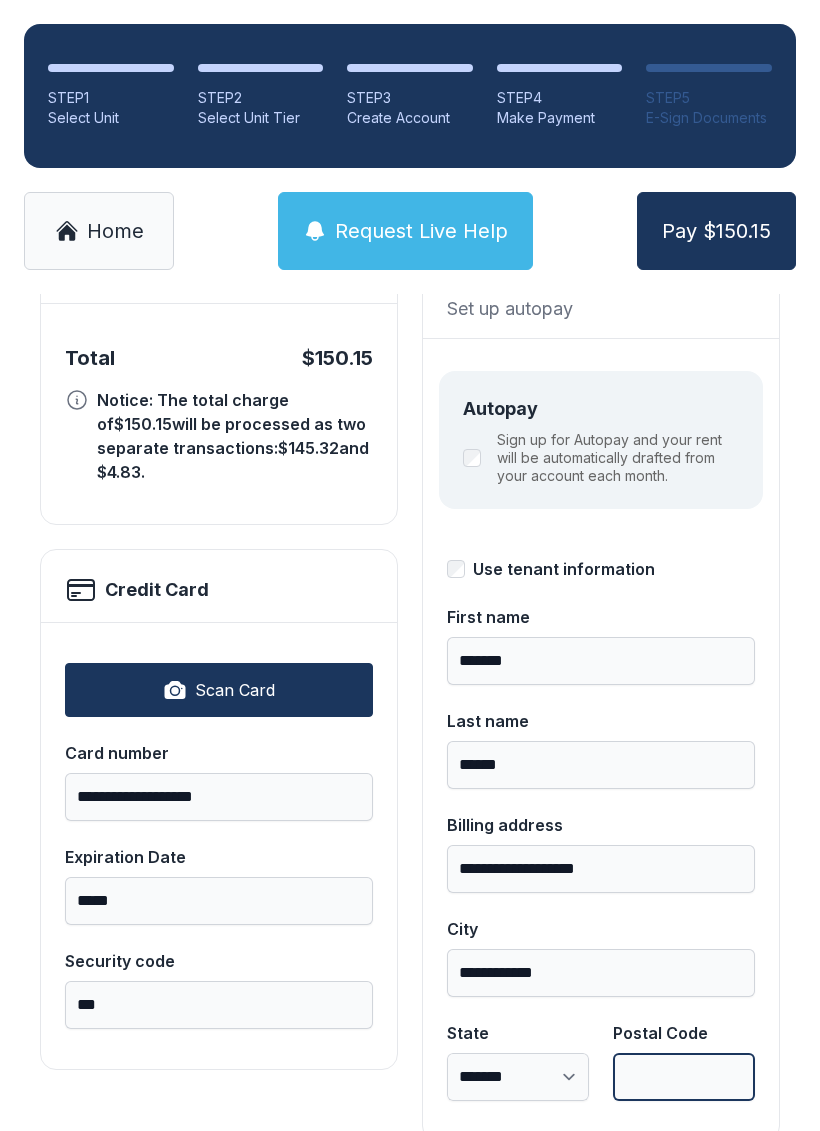 click on "Postal Code" at bounding box center (684, 1077) 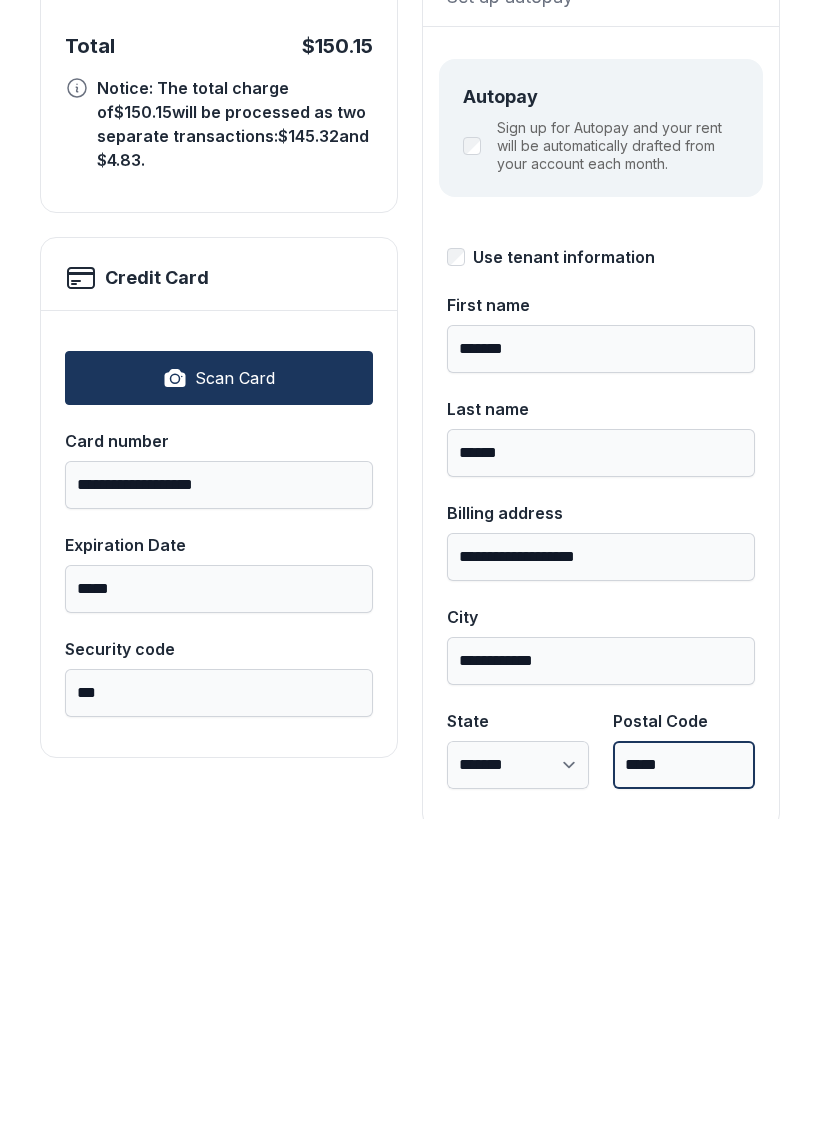 type on "*****" 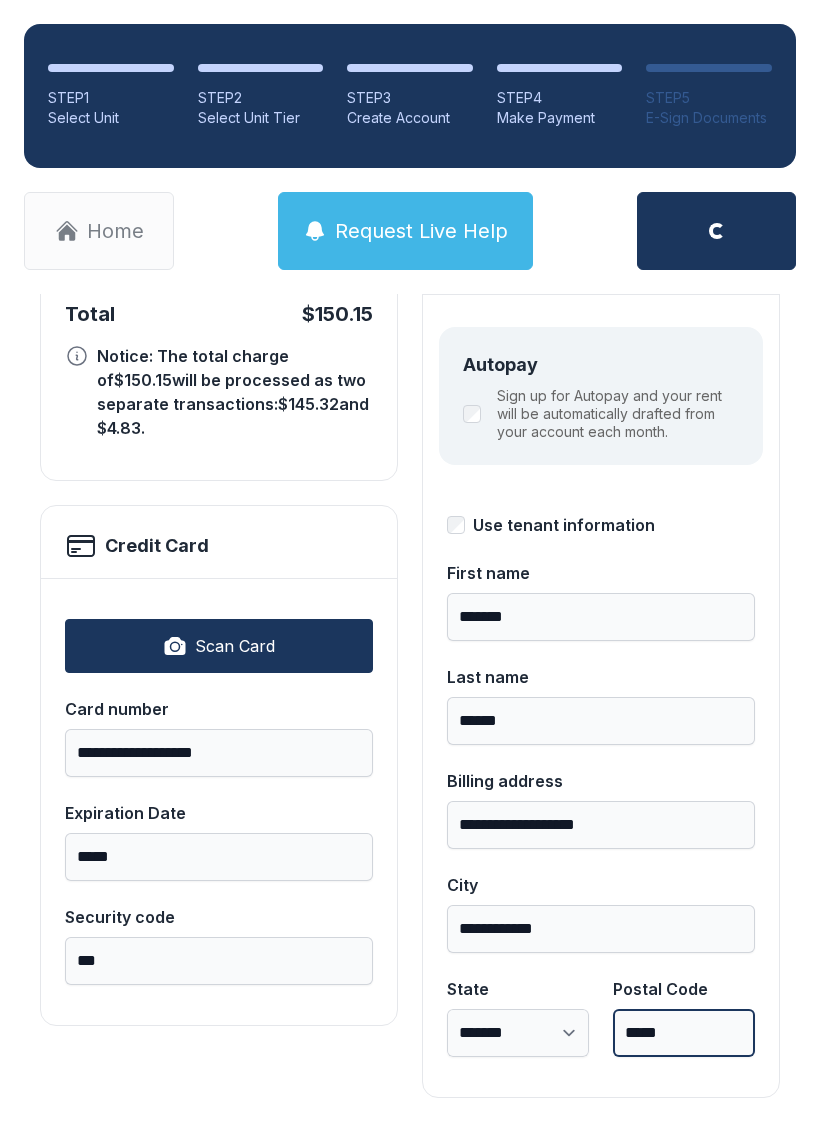 scroll, scrollTop: 218, scrollLeft: 0, axis: vertical 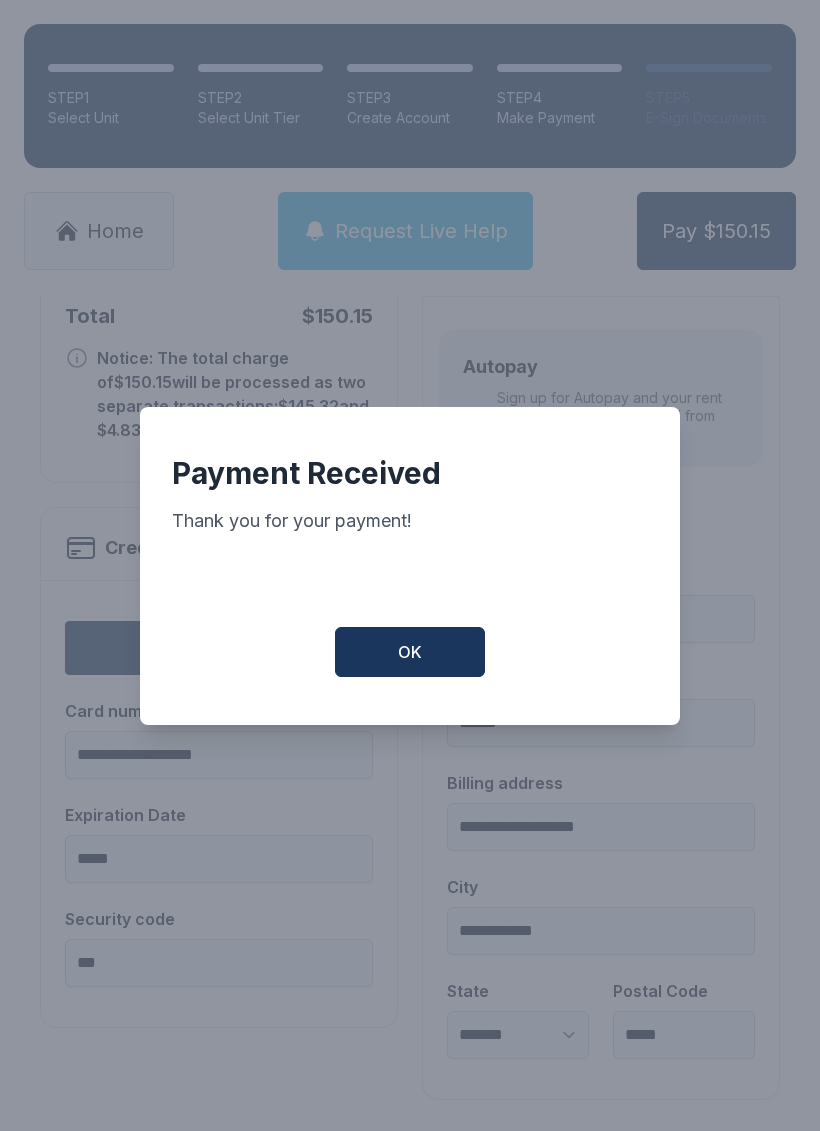 click on "OK" at bounding box center (410, 652) 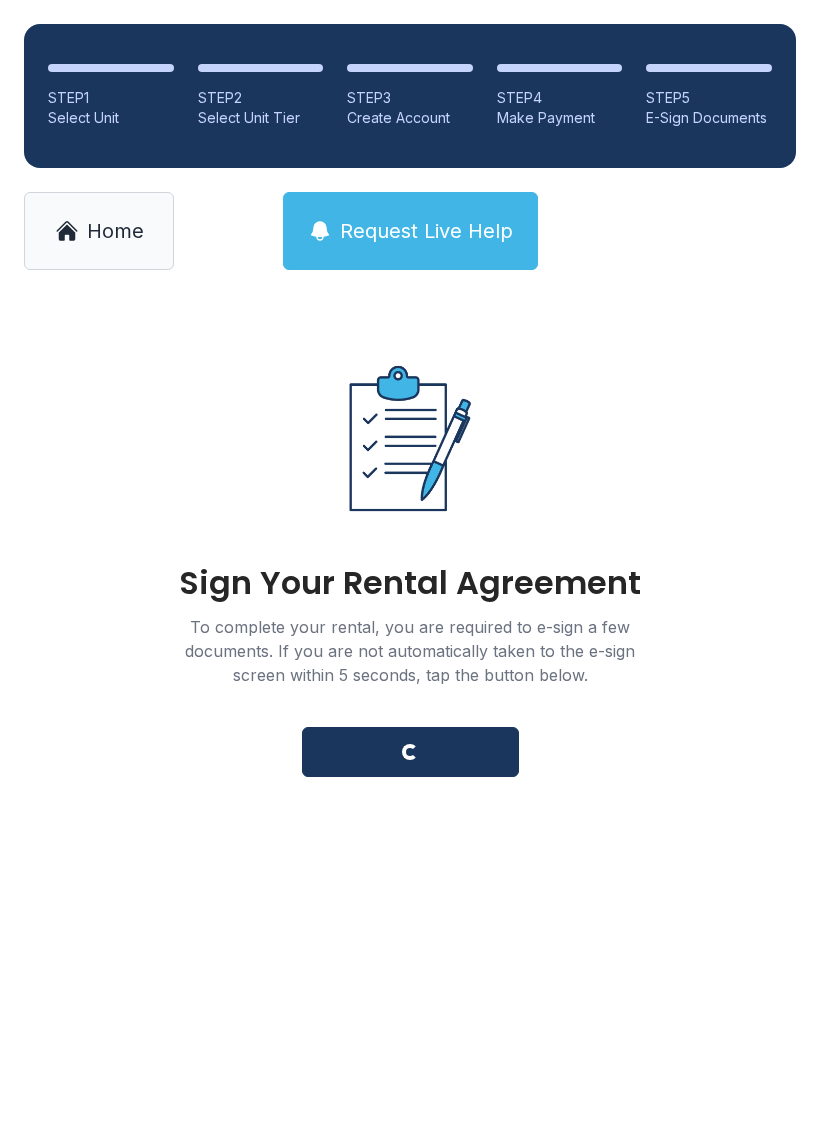 scroll, scrollTop: 0, scrollLeft: 0, axis: both 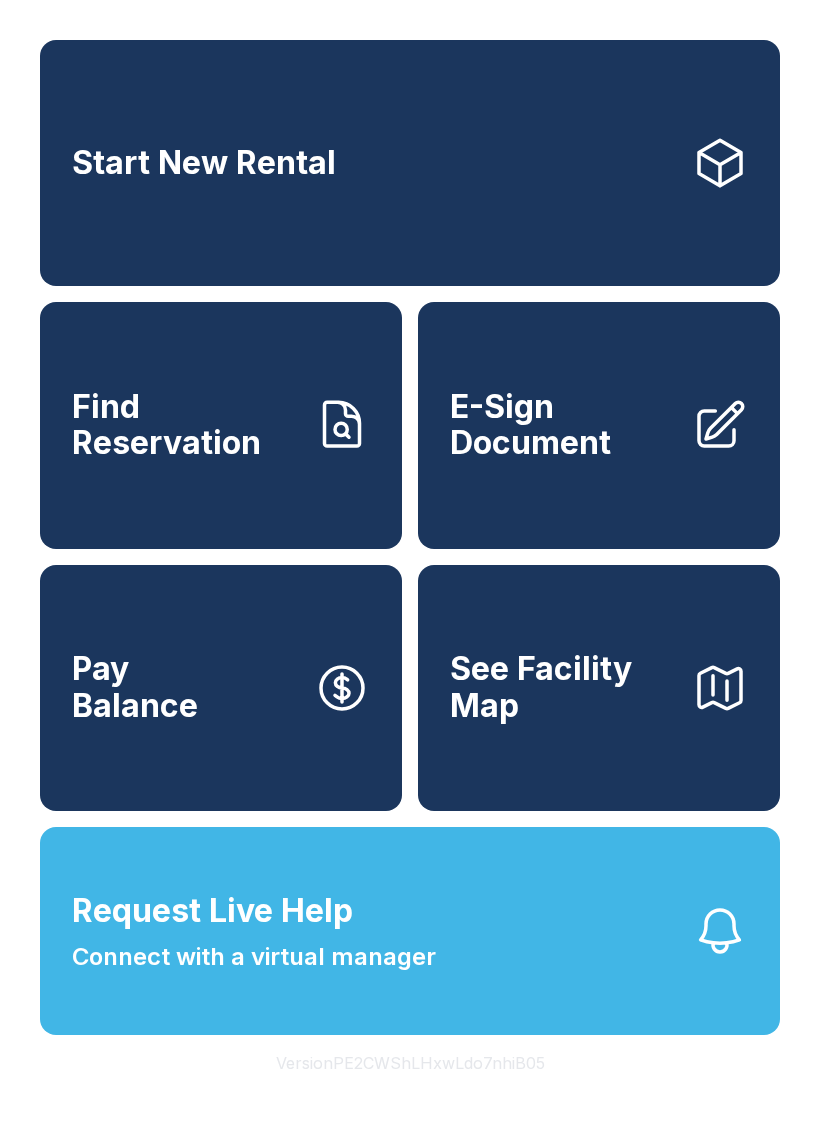 click on "E-Sign Document" at bounding box center [599, 425] 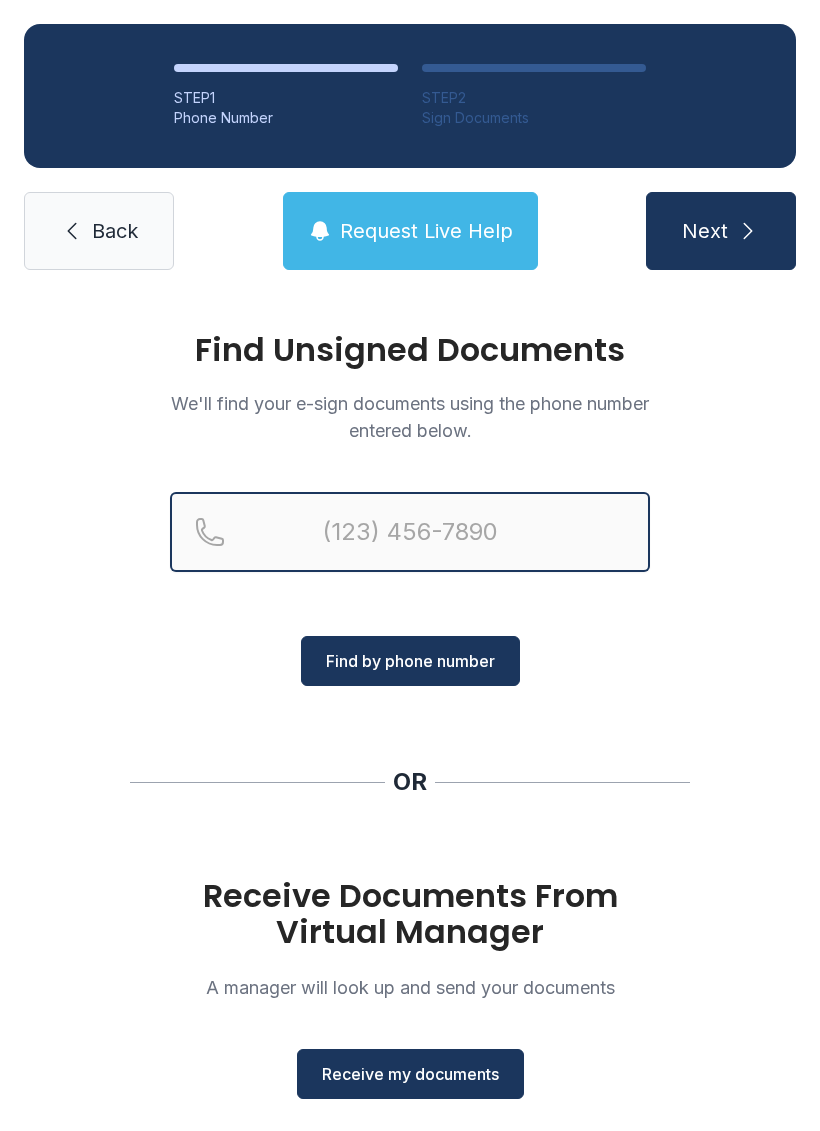 click at bounding box center (410, 532) 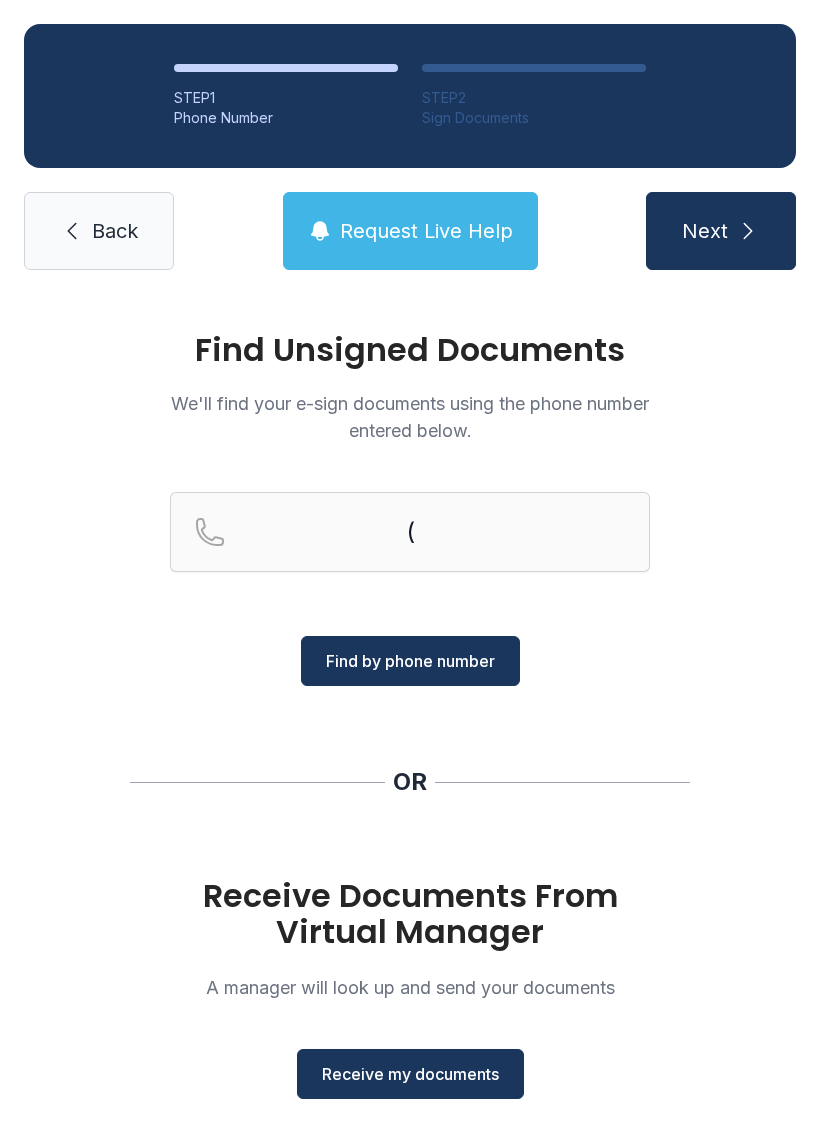 click on "Find Unsigned Documents We'll find your e-sign documents using the phone number entered below. ( Find by phone number OR Receive Documents From Virtual Manager A manager will look up and send your documents Receive my documents" at bounding box center [410, 736] 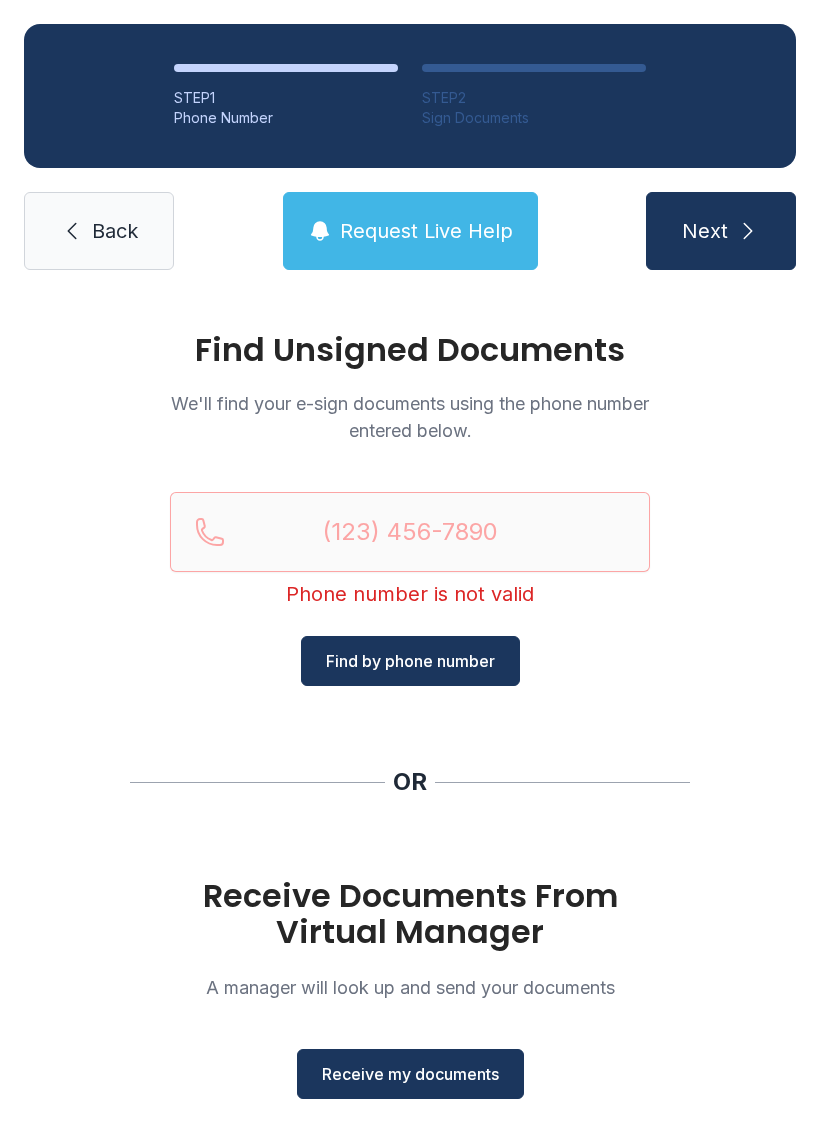 click on "Receive my documents" at bounding box center (410, 1074) 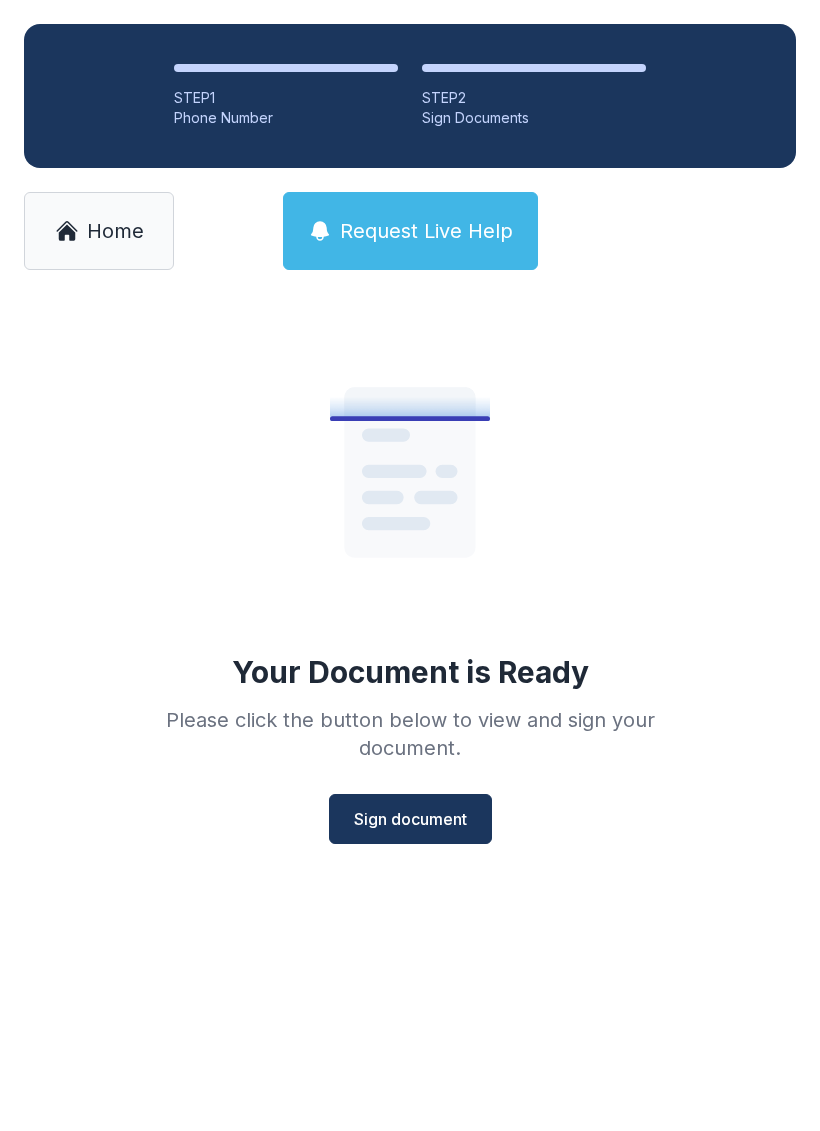 click on "Sign document" at bounding box center [410, 819] 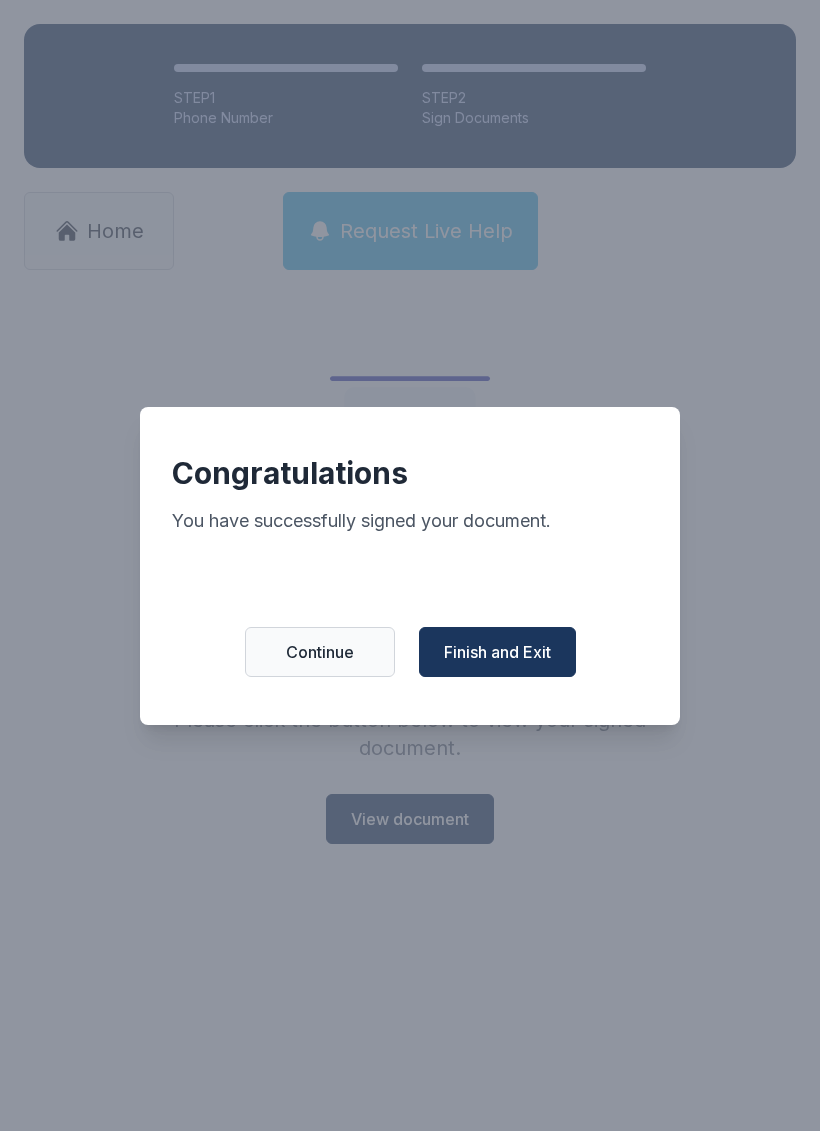 click on "Finish and Exit" at bounding box center (497, 652) 